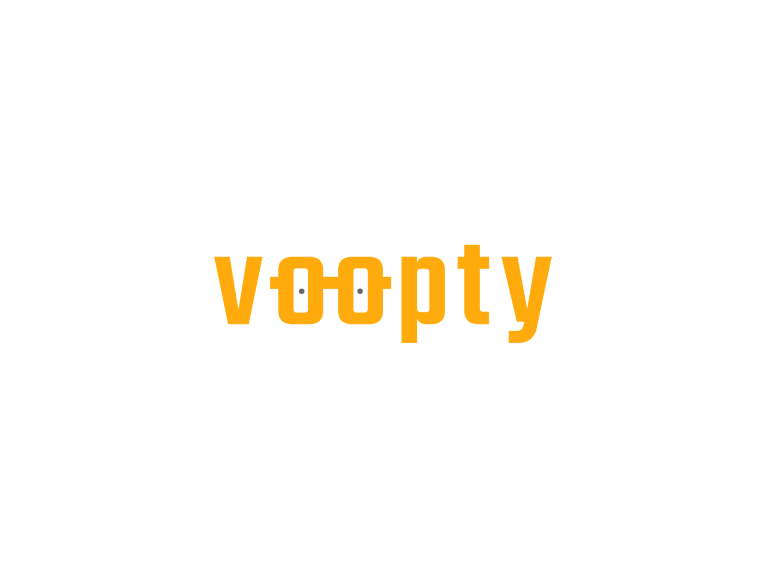 scroll, scrollTop: 0, scrollLeft: 0, axis: both 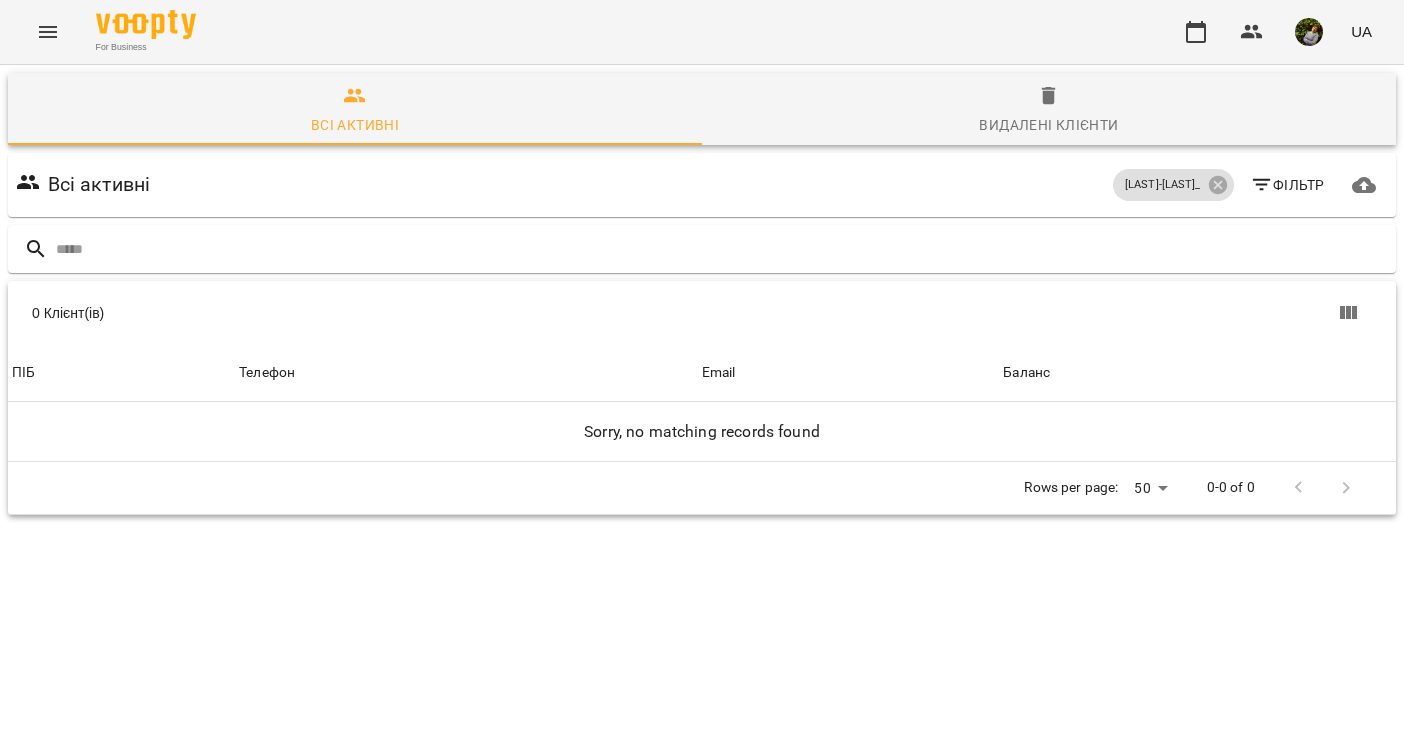 click 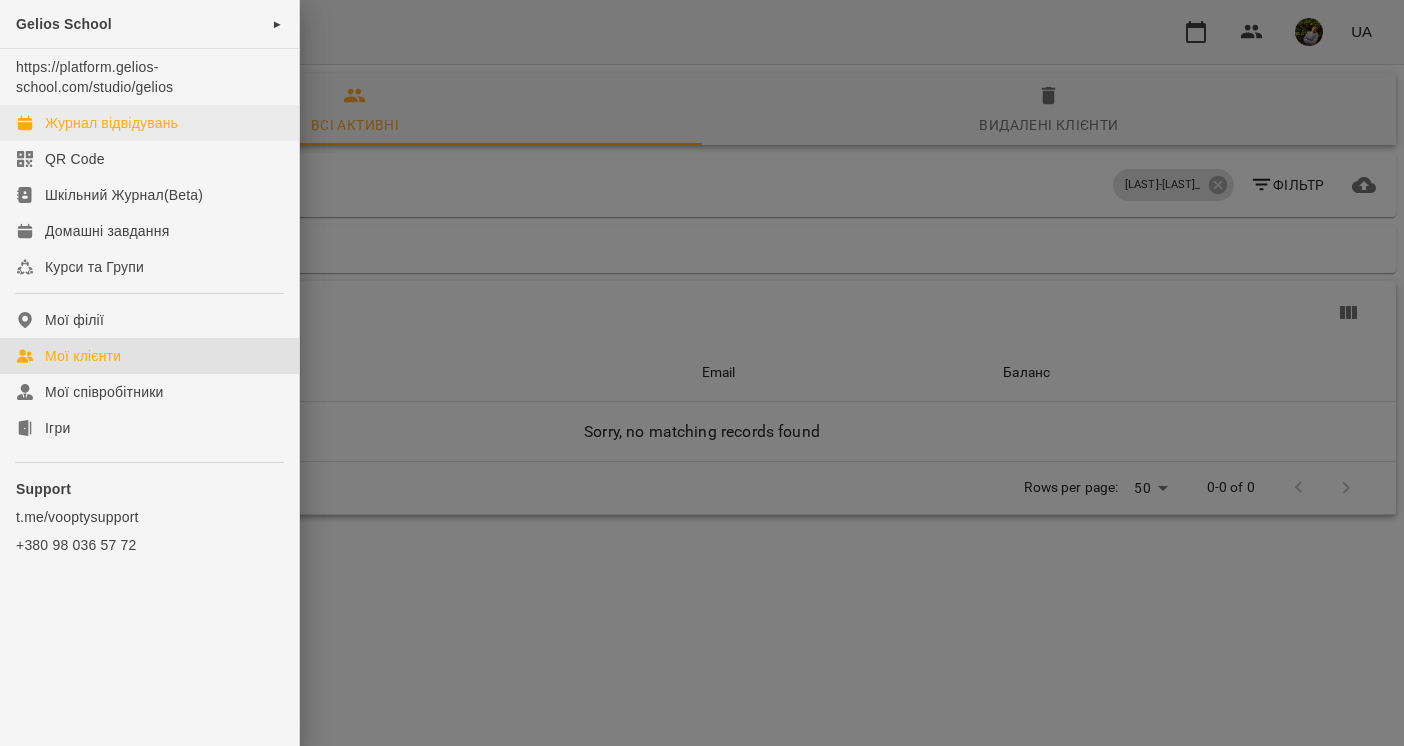 click on "Журнал відвідувань" at bounding box center (111, 123) 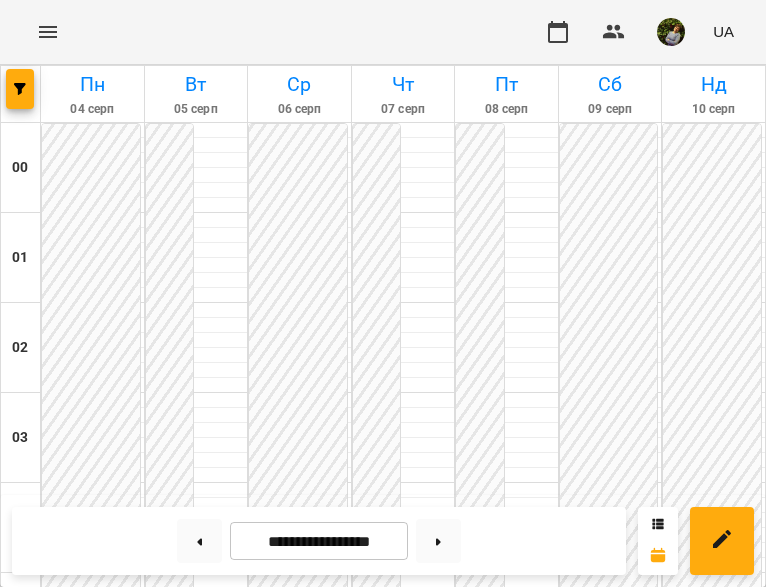 scroll, scrollTop: 1313, scrollLeft: 0, axis: vertical 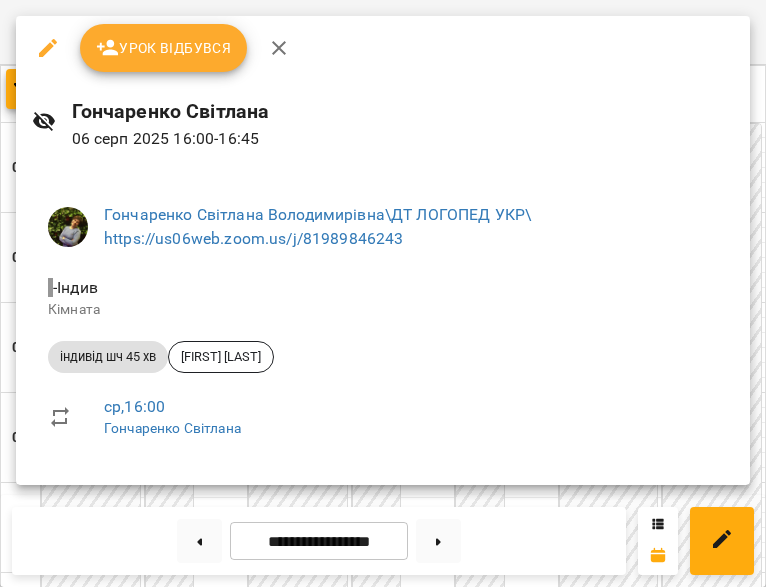 click at bounding box center (383, 293) 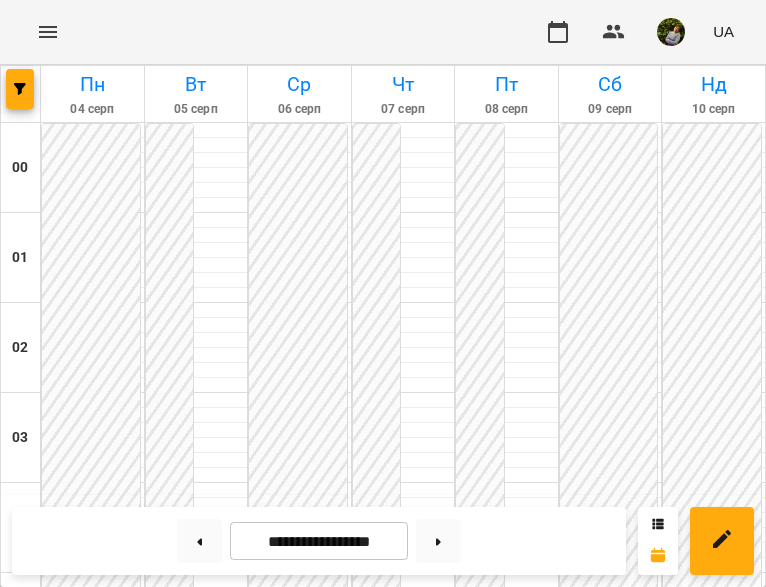 click on "17:00" at bounding box center [281, 1661] 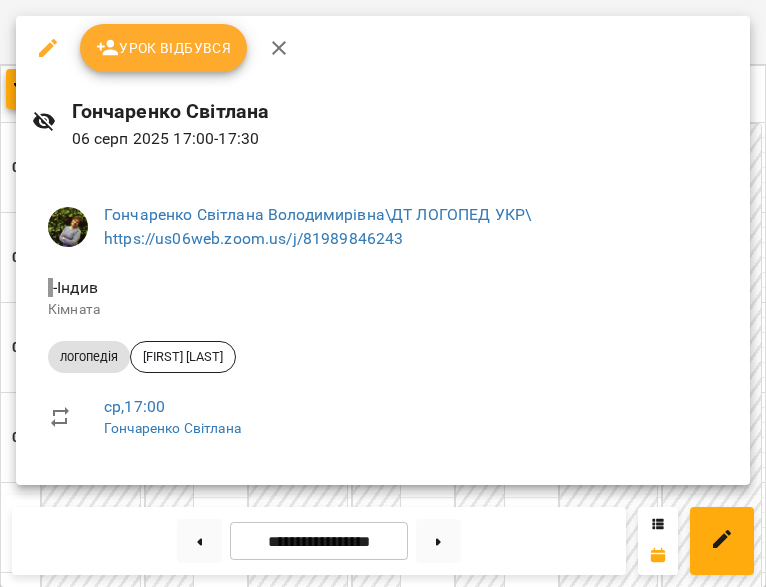 click at bounding box center [383, 293] 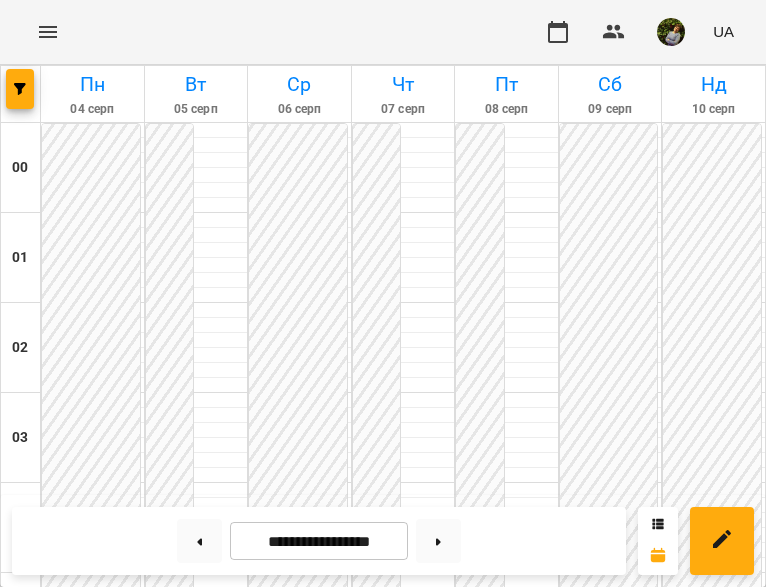 scroll, scrollTop: 912, scrollLeft: 0, axis: vertical 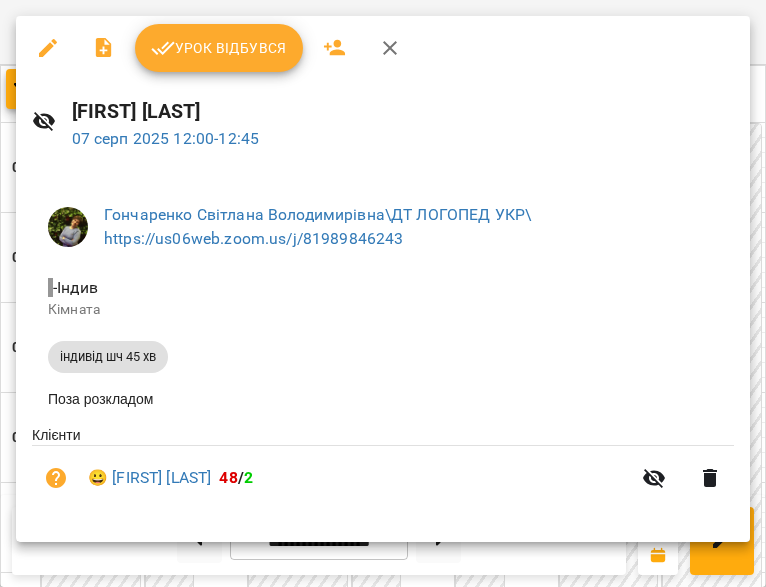click at bounding box center (383, 293) 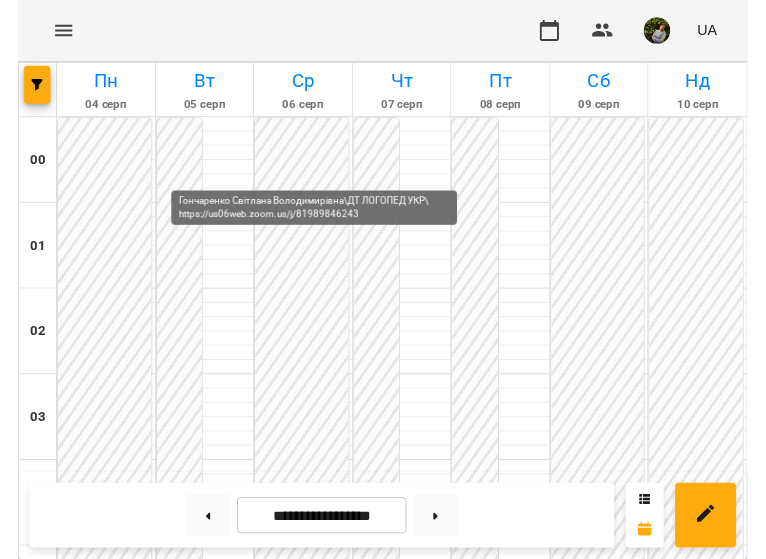 scroll, scrollTop: 1490, scrollLeft: 0, axis: vertical 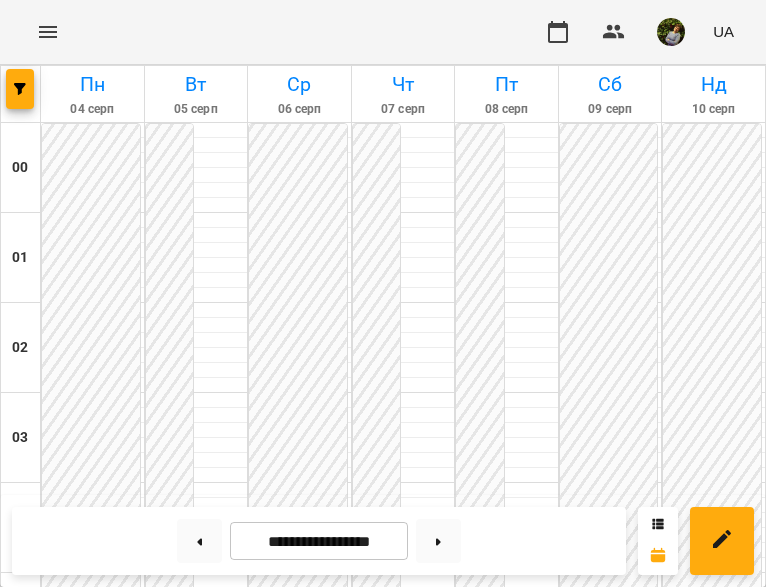click on "19:00" at bounding box center [281, 1849] 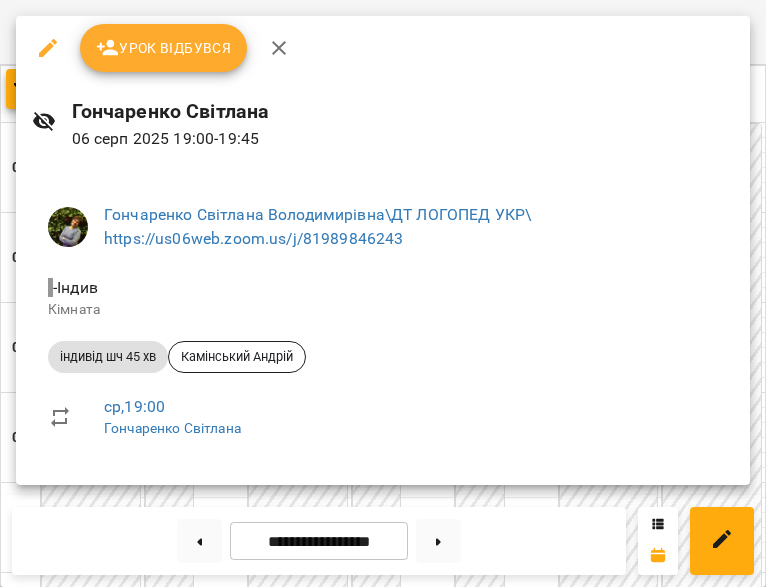click 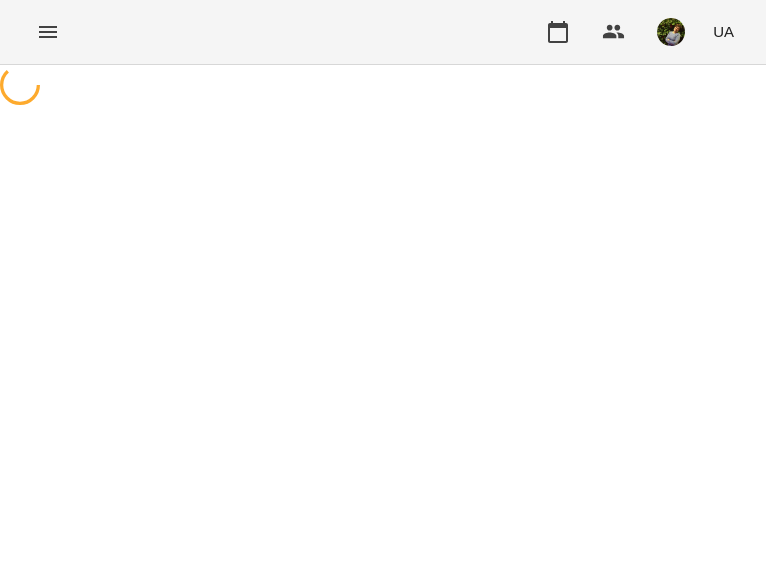select on "**********" 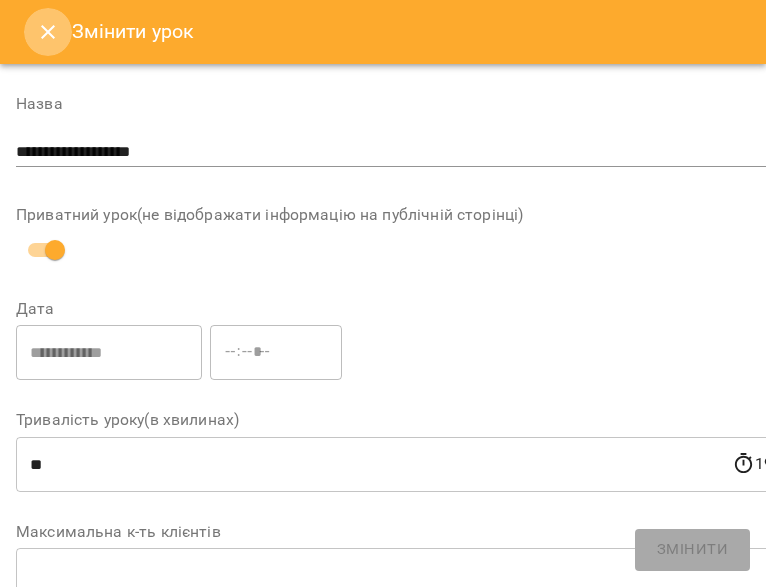 click 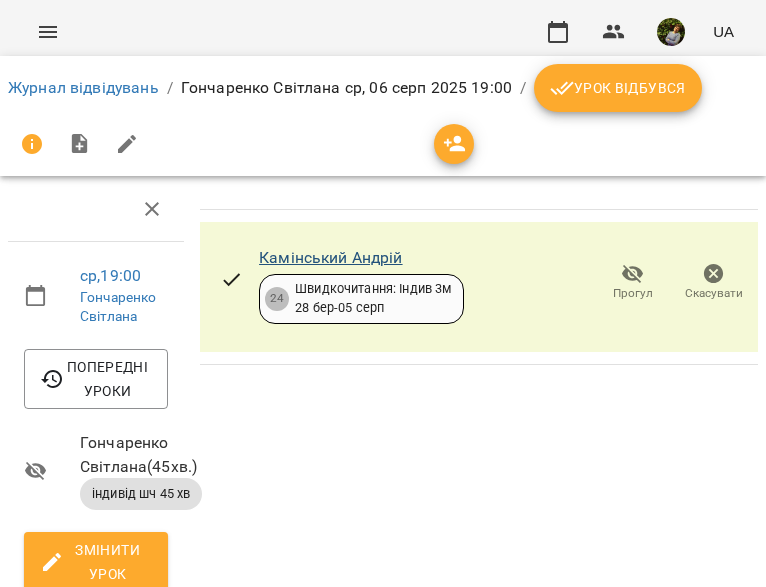 click on "Камінський Андрій" at bounding box center [331, 257] 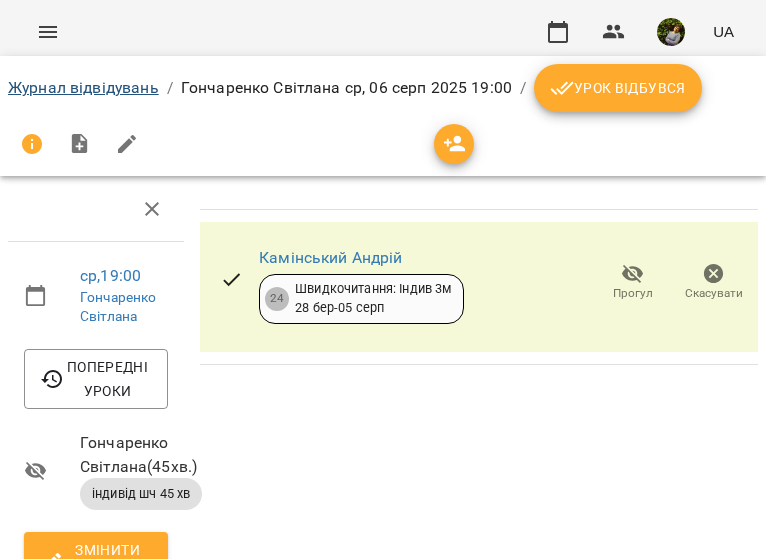 click on "Журнал відвідувань" at bounding box center [83, 87] 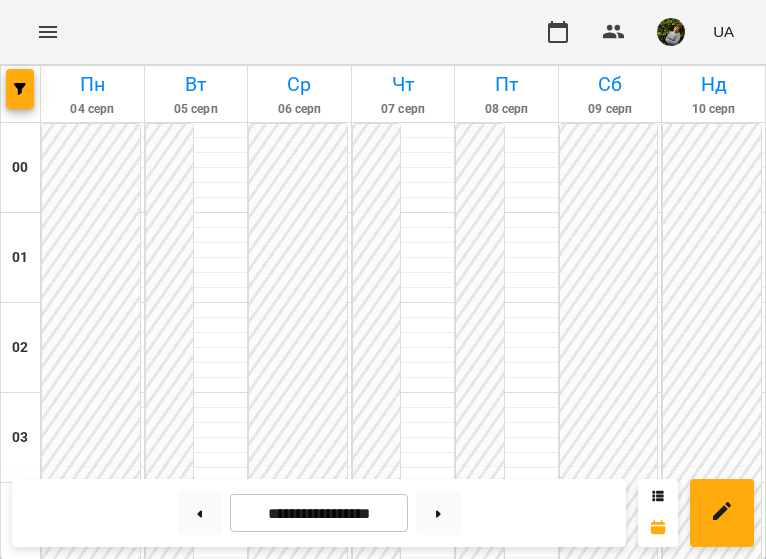 scroll, scrollTop: 1392, scrollLeft: 0, axis: vertical 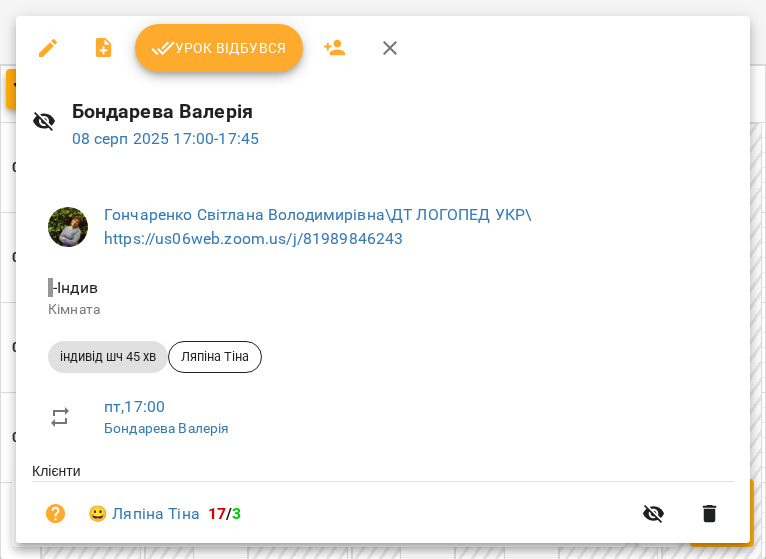 click at bounding box center [383, 279] 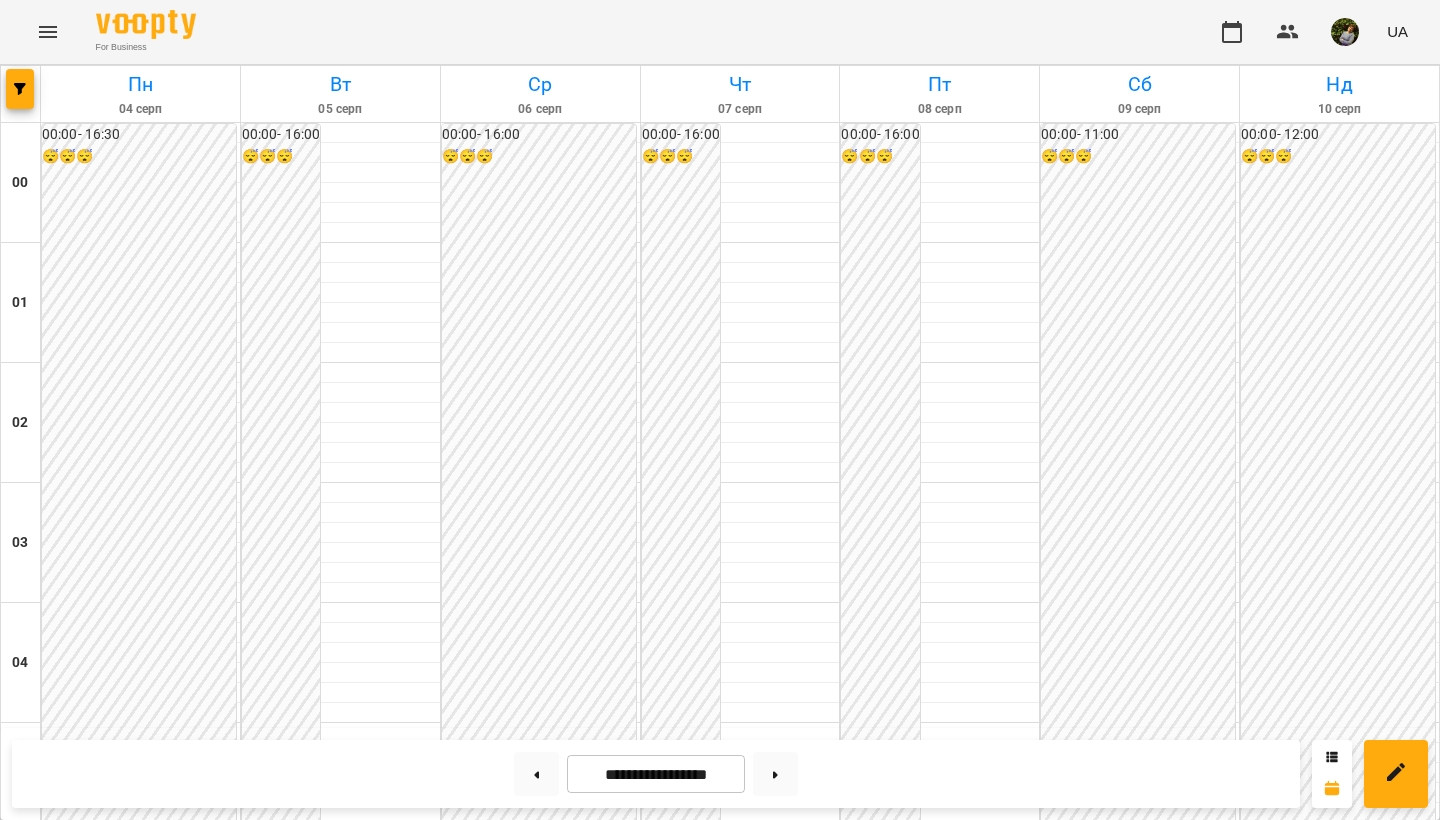 scroll, scrollTop: 1958, scrollLeft: 0, axis: vertical 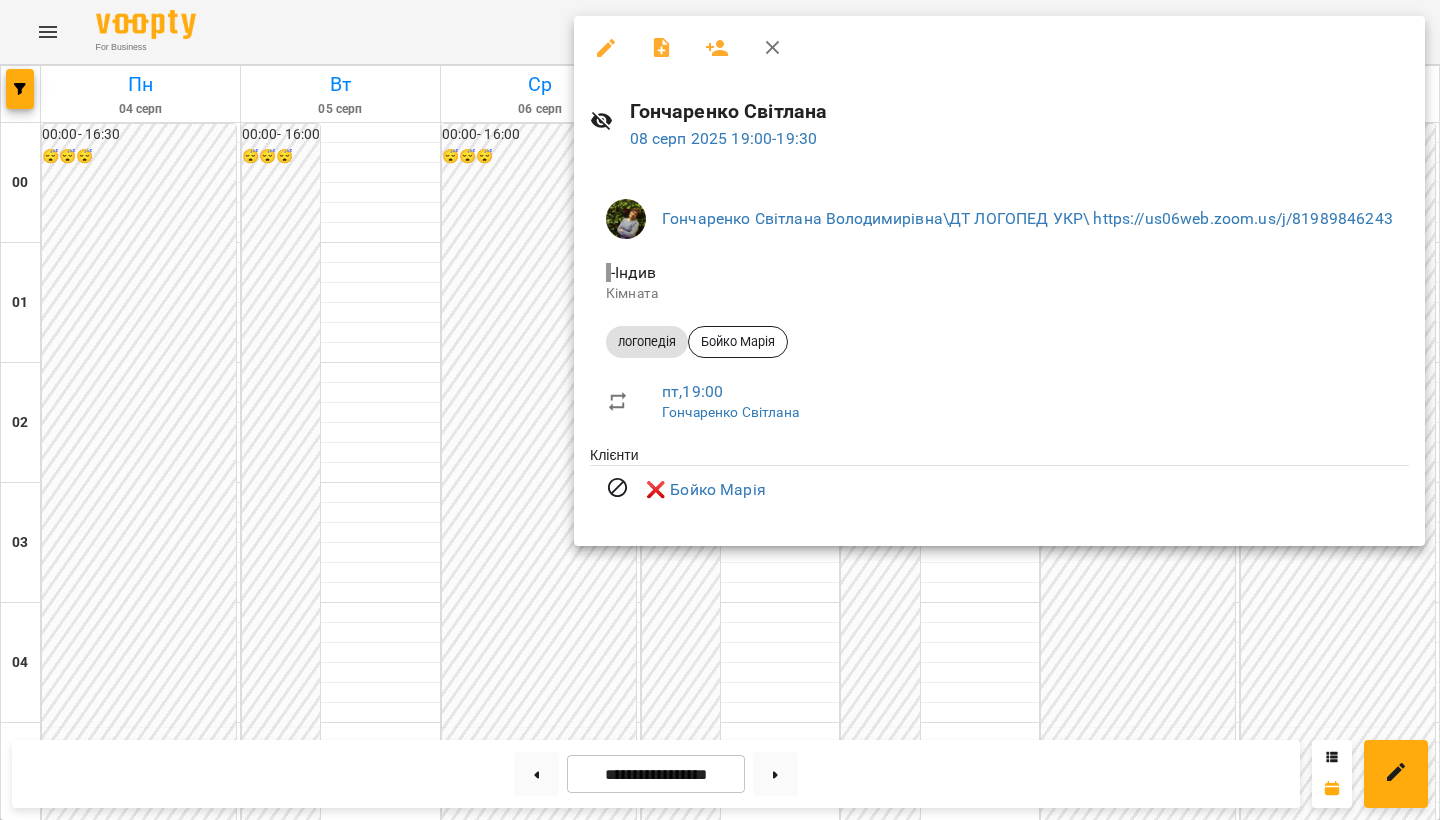 click at bounding box center (720, 410) 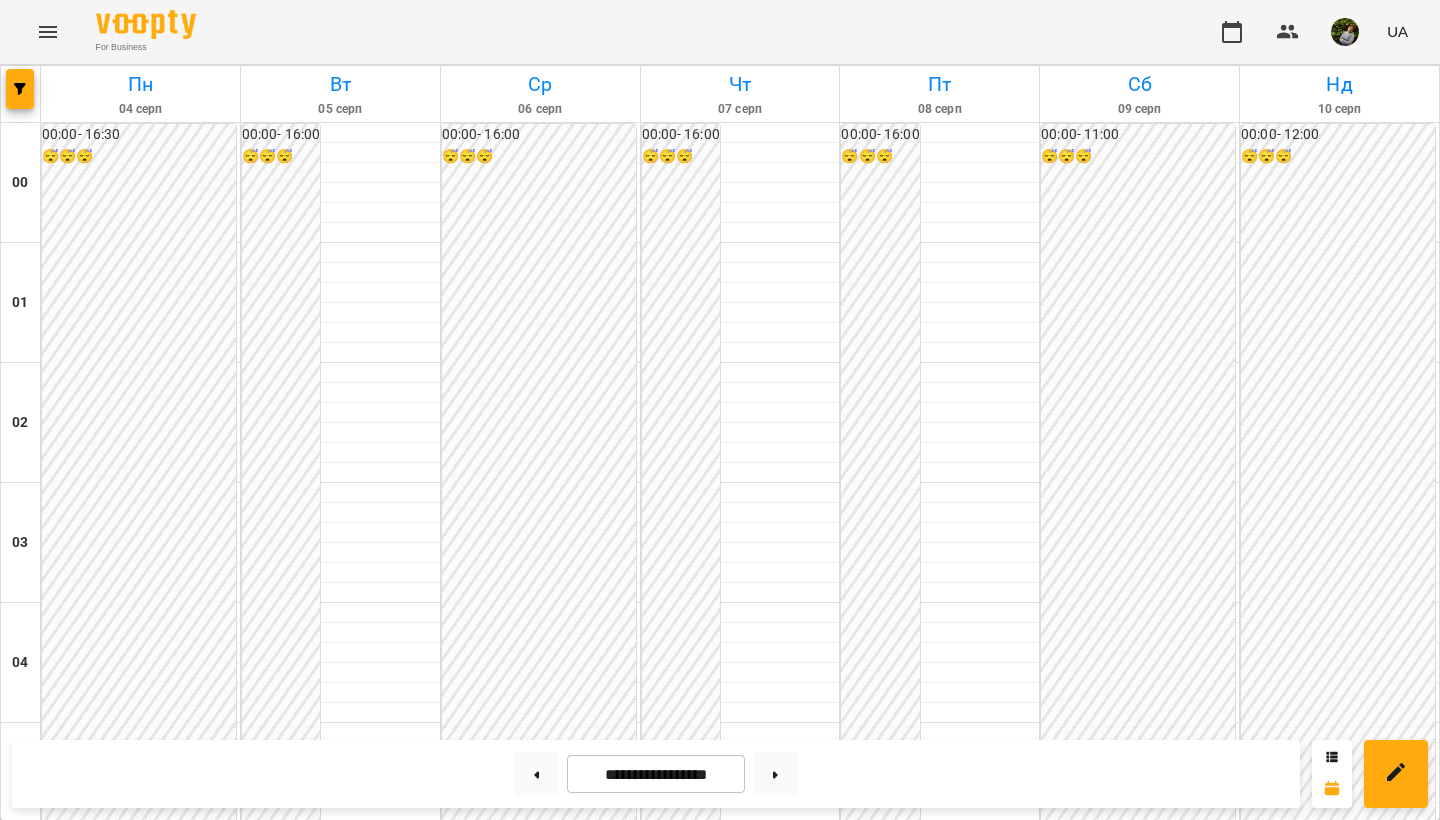 click on "Камінський Андрій" at bounding box center [921, 2345] 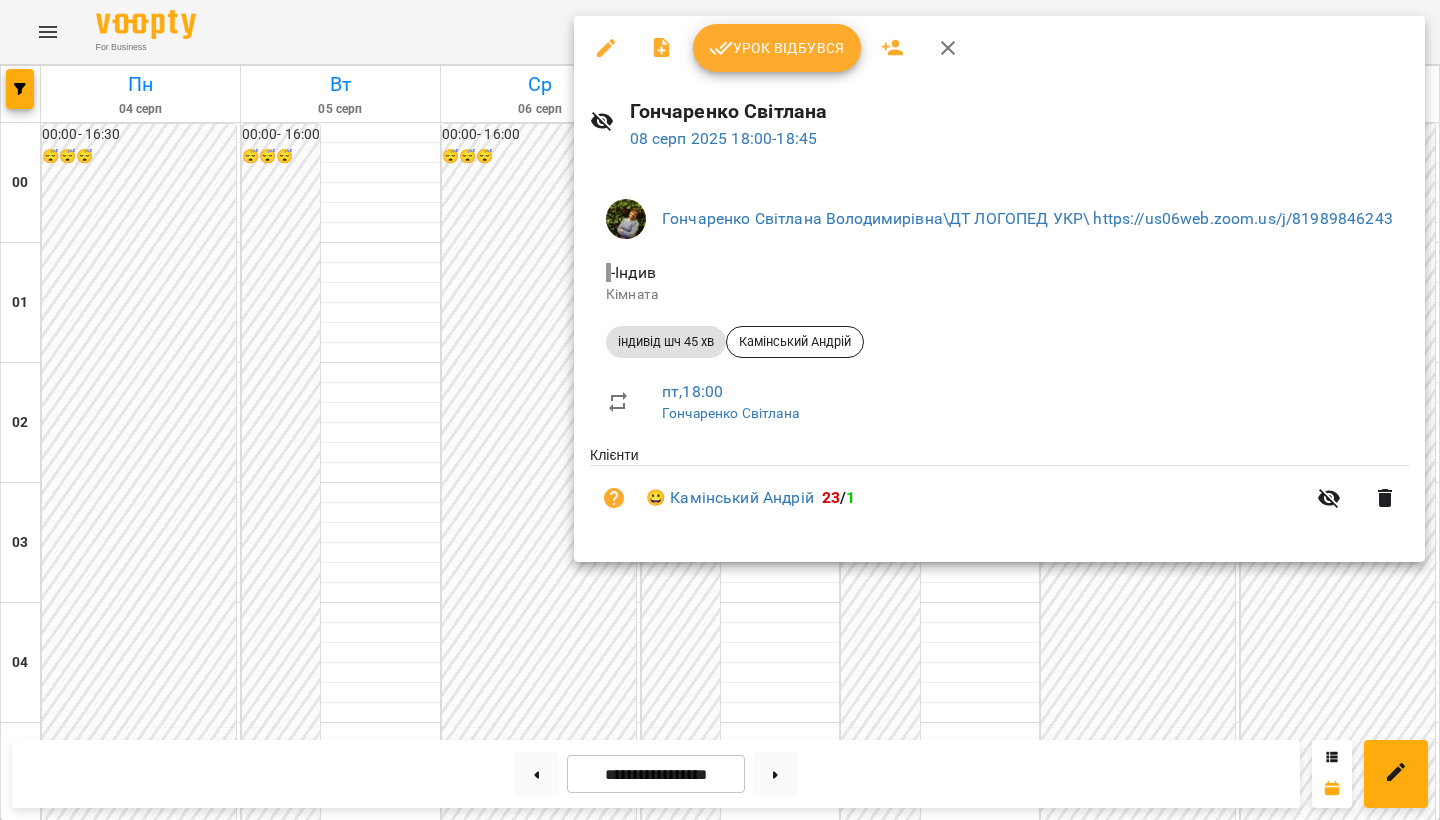 click at bounding box center (720, 410) 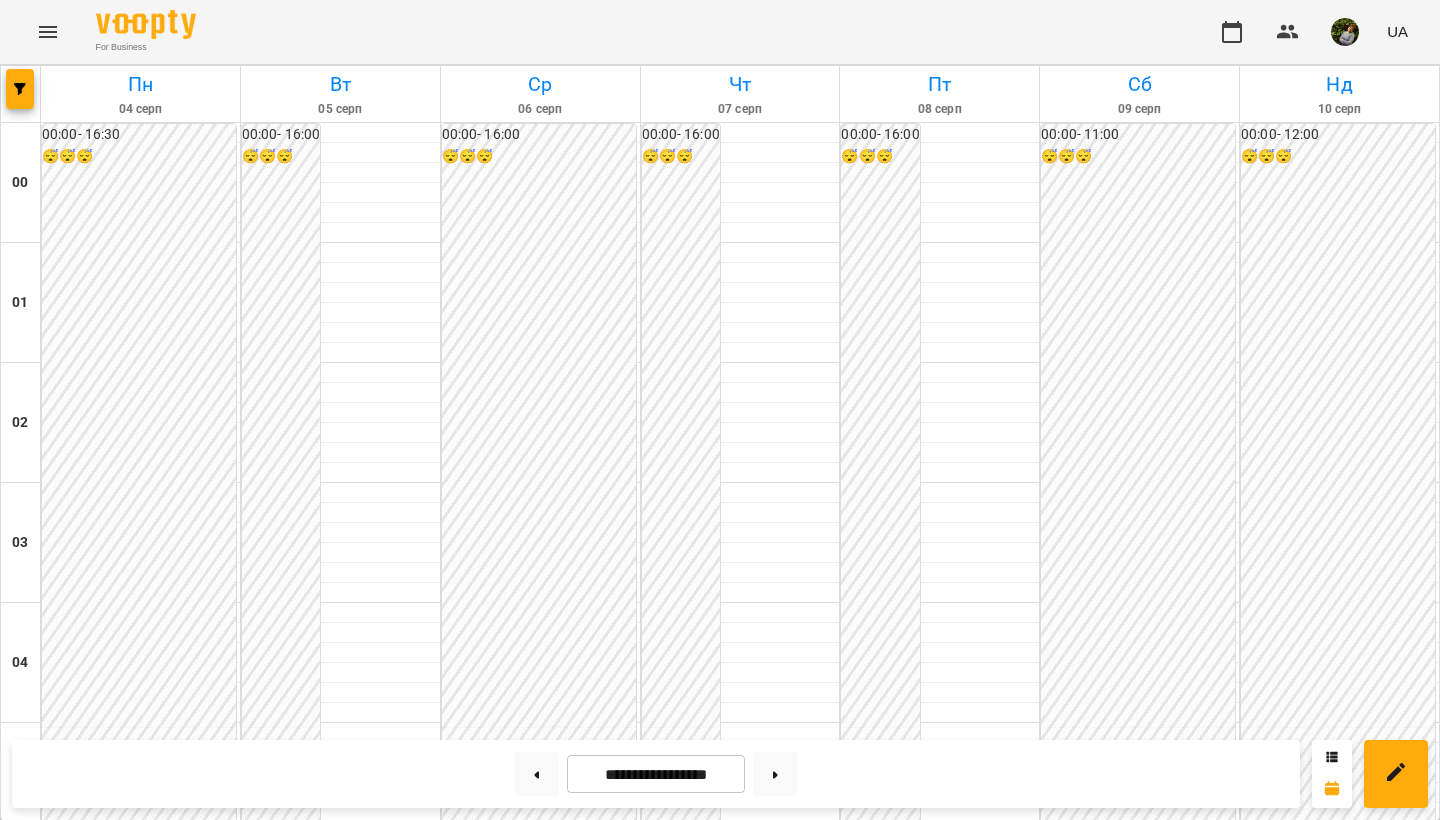 click on "17:00" at bounding box center (939, 2191) 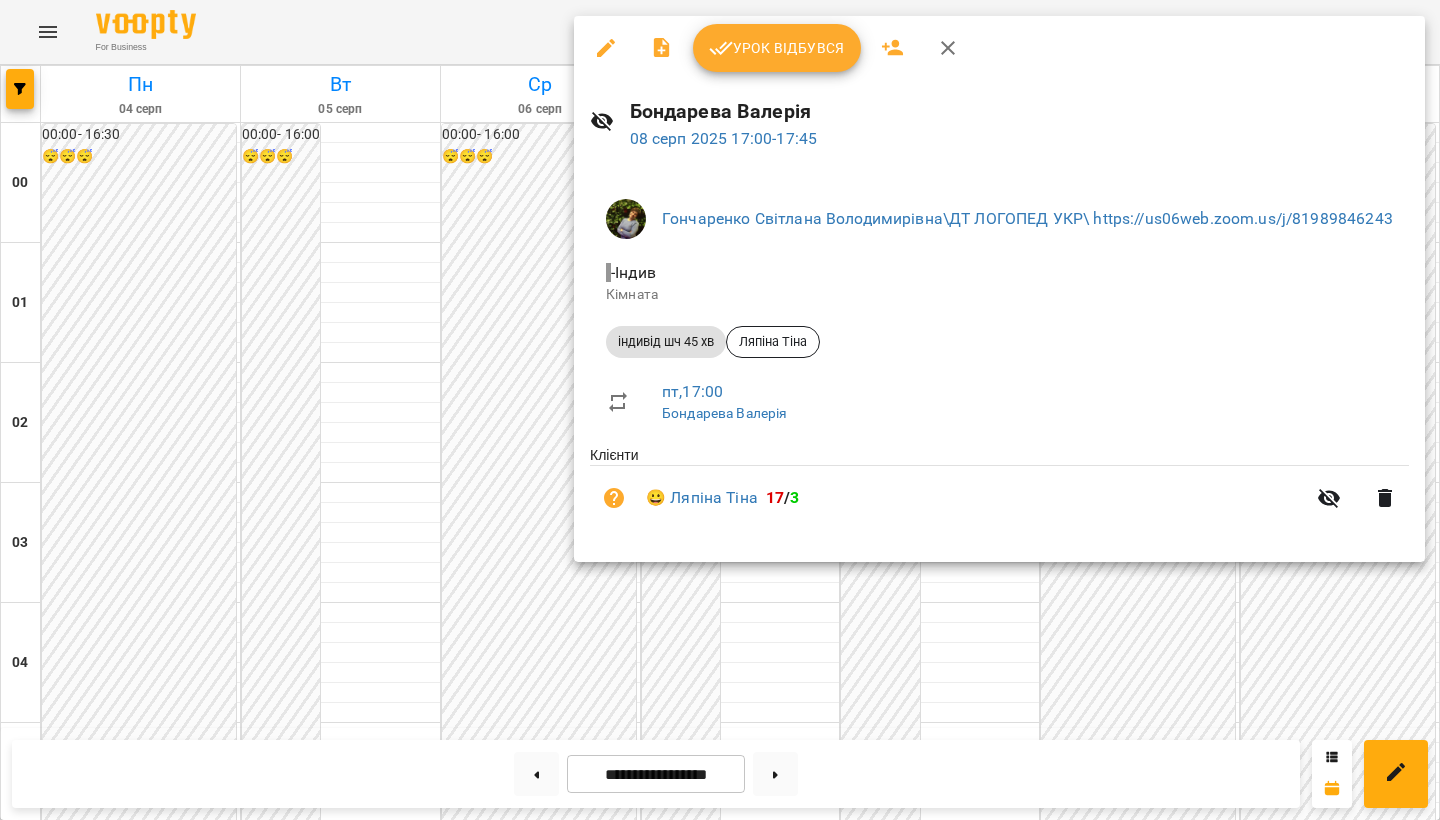 click at bounding box center (720, 410) 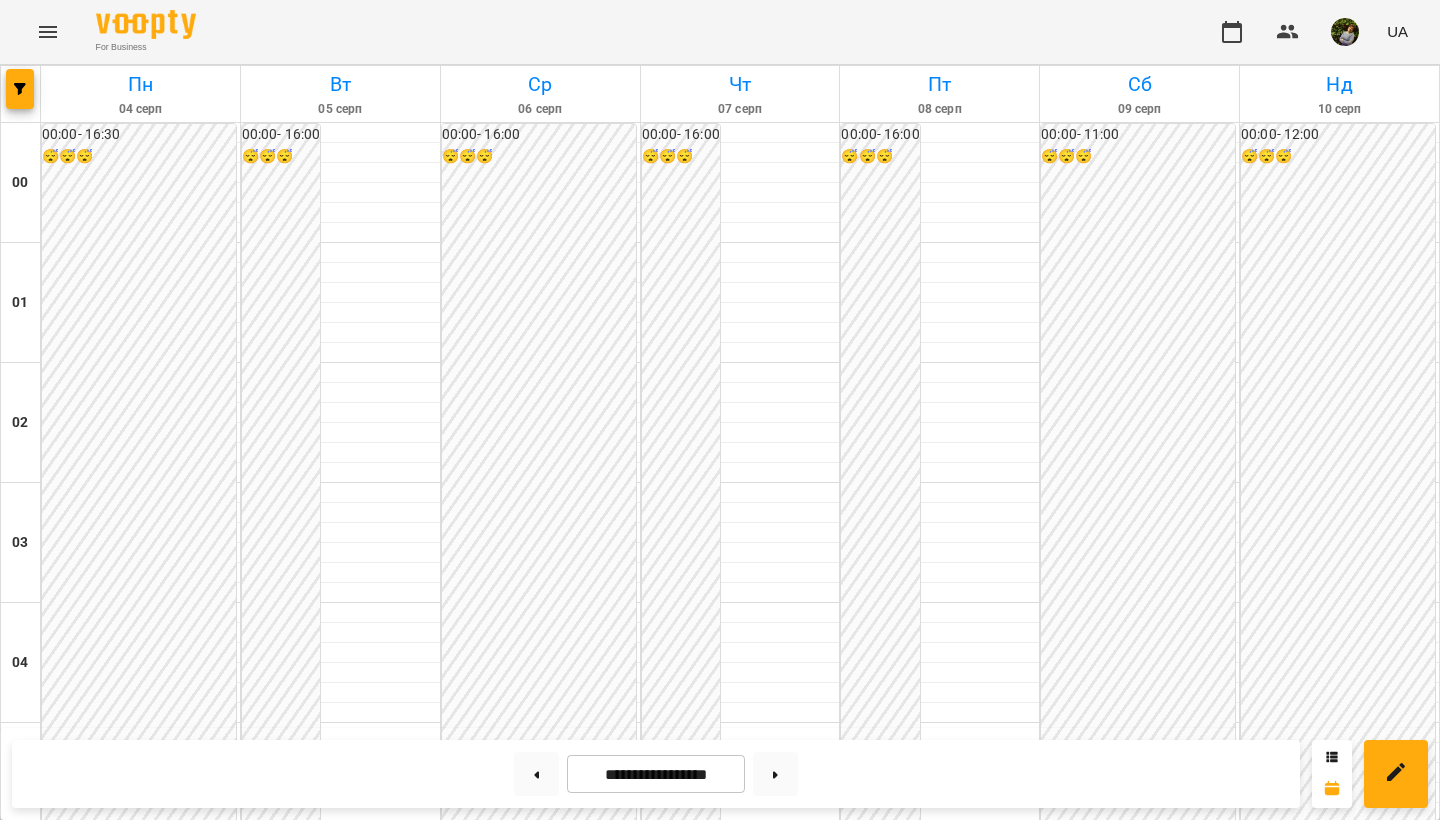 scroll, scrollTop: 1678, scrollLeft: 0, axis: vertical 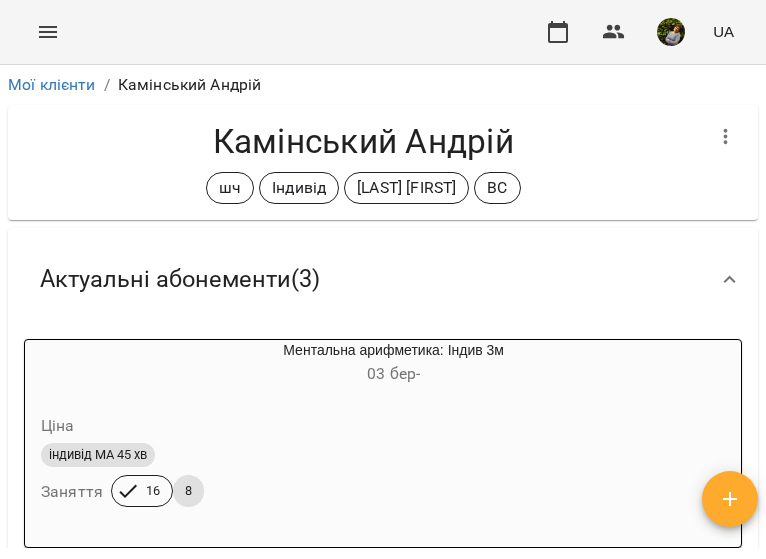 click 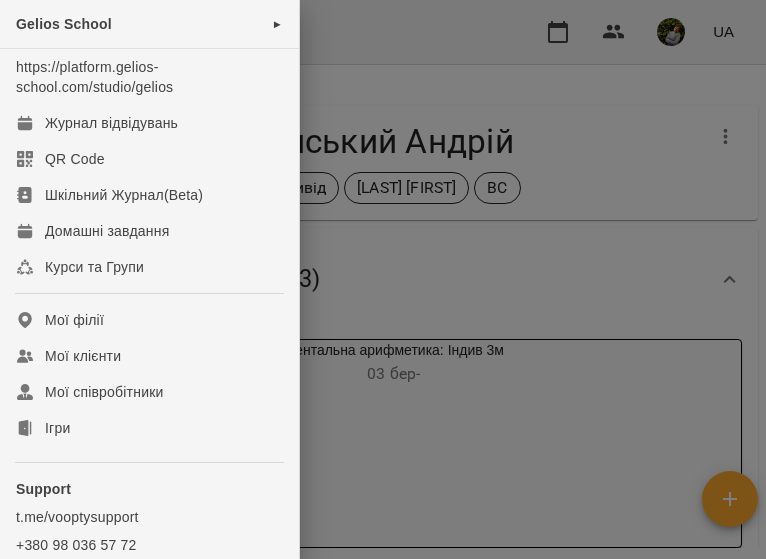 click at bounding box center [383, 279] 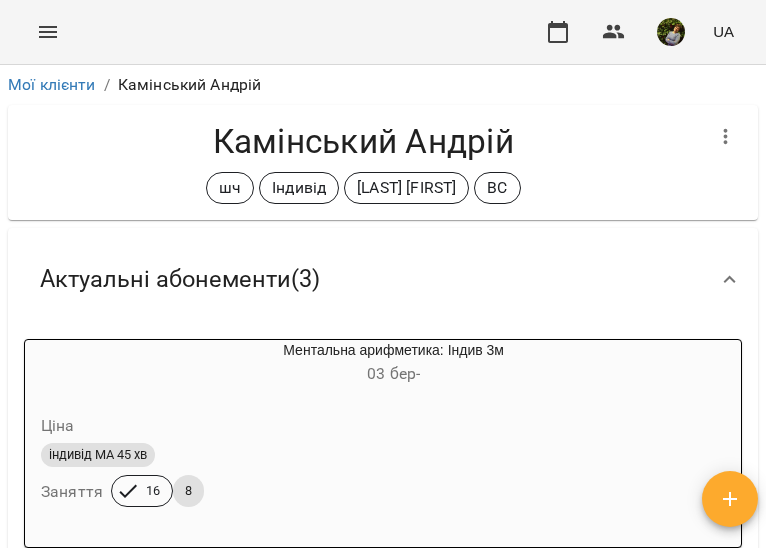 scroll, scrollTop: 0, scrollLeft: 0, axis: both 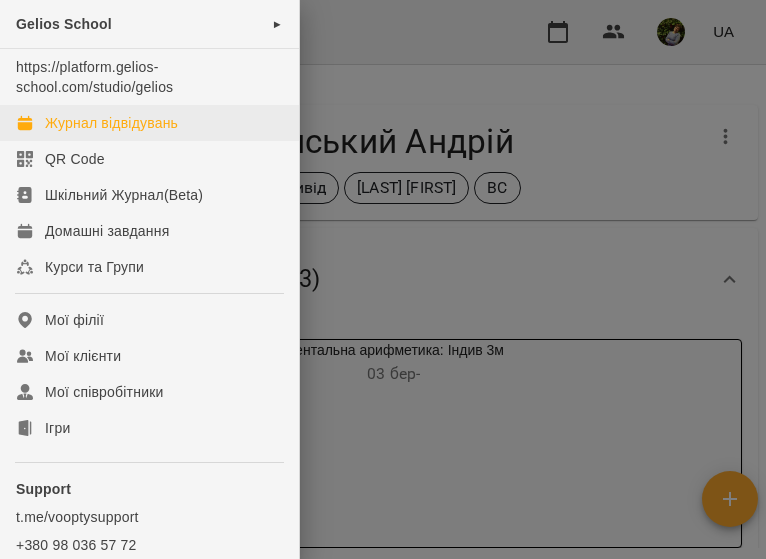click on "Журнал відвідувань" at bounding box center [111, 123] 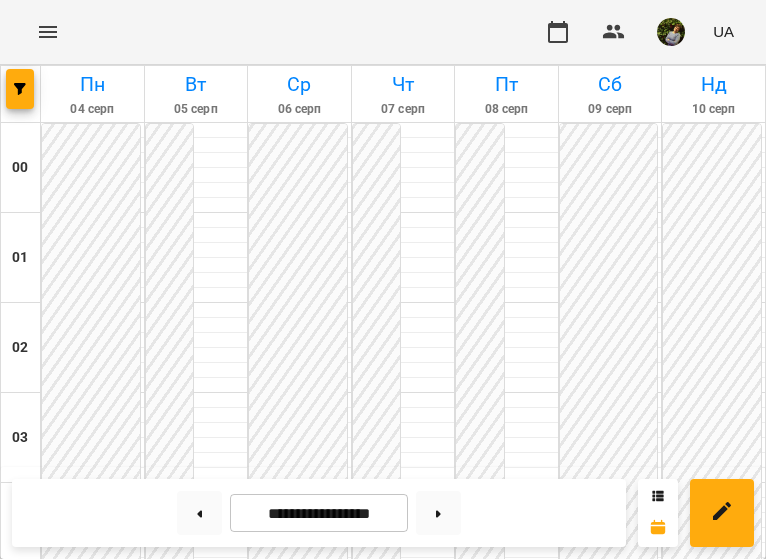 scroll, scrollTop: 1465, scrollLeft: 0, axis: vertical 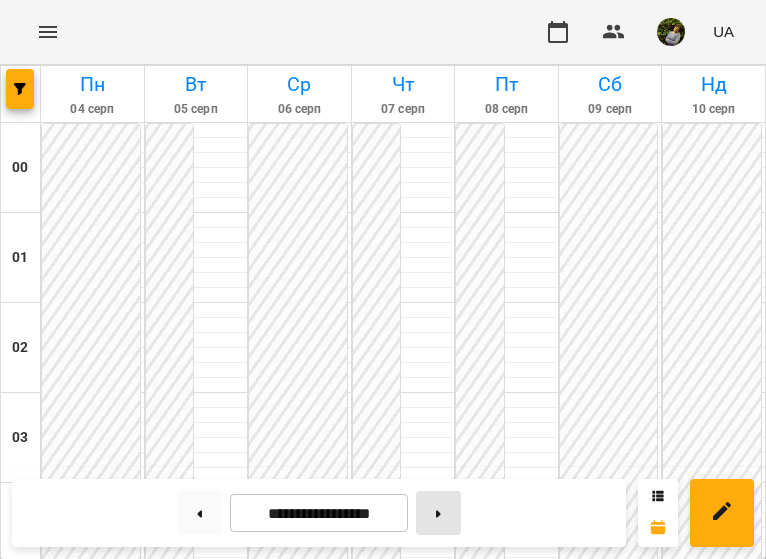 click at bounding box center [438, 513] 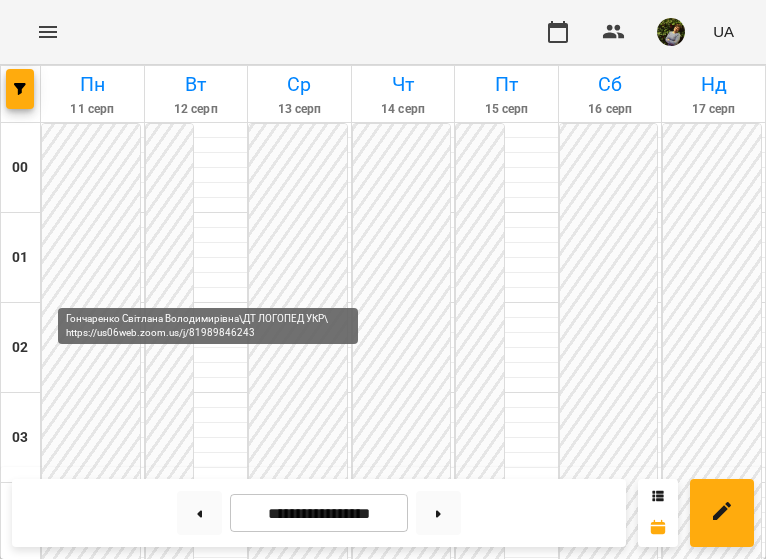 scroll, scrollTop: 1389, scrollLeft: 0, axis: vertical 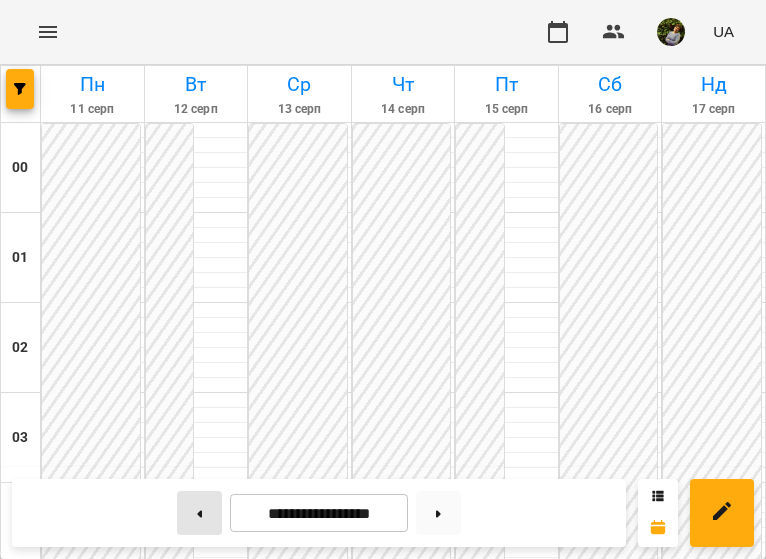 click at bounding box center [199, 513] 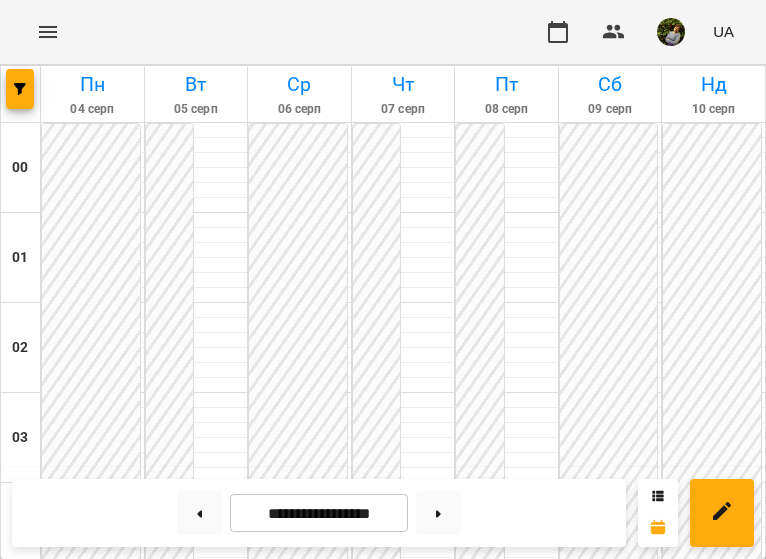 scroll, scrollTop: 827, scrollLeft: 0, axis: vertical 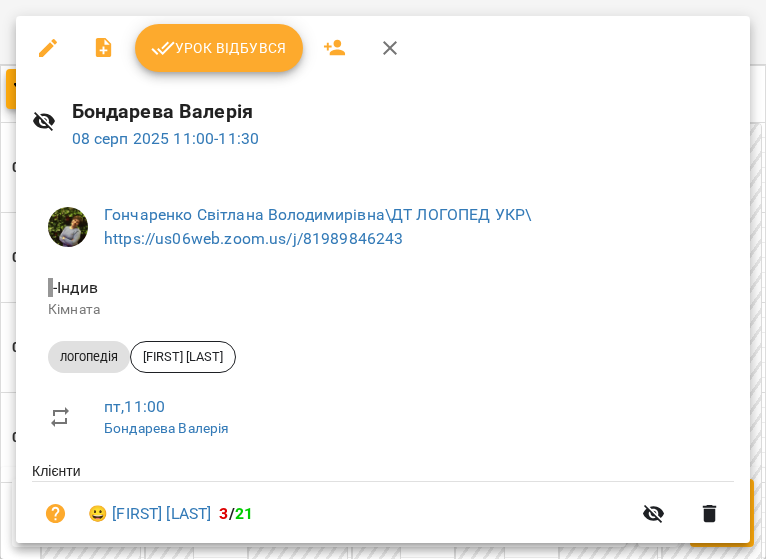 click at bounding box center [383, 279] 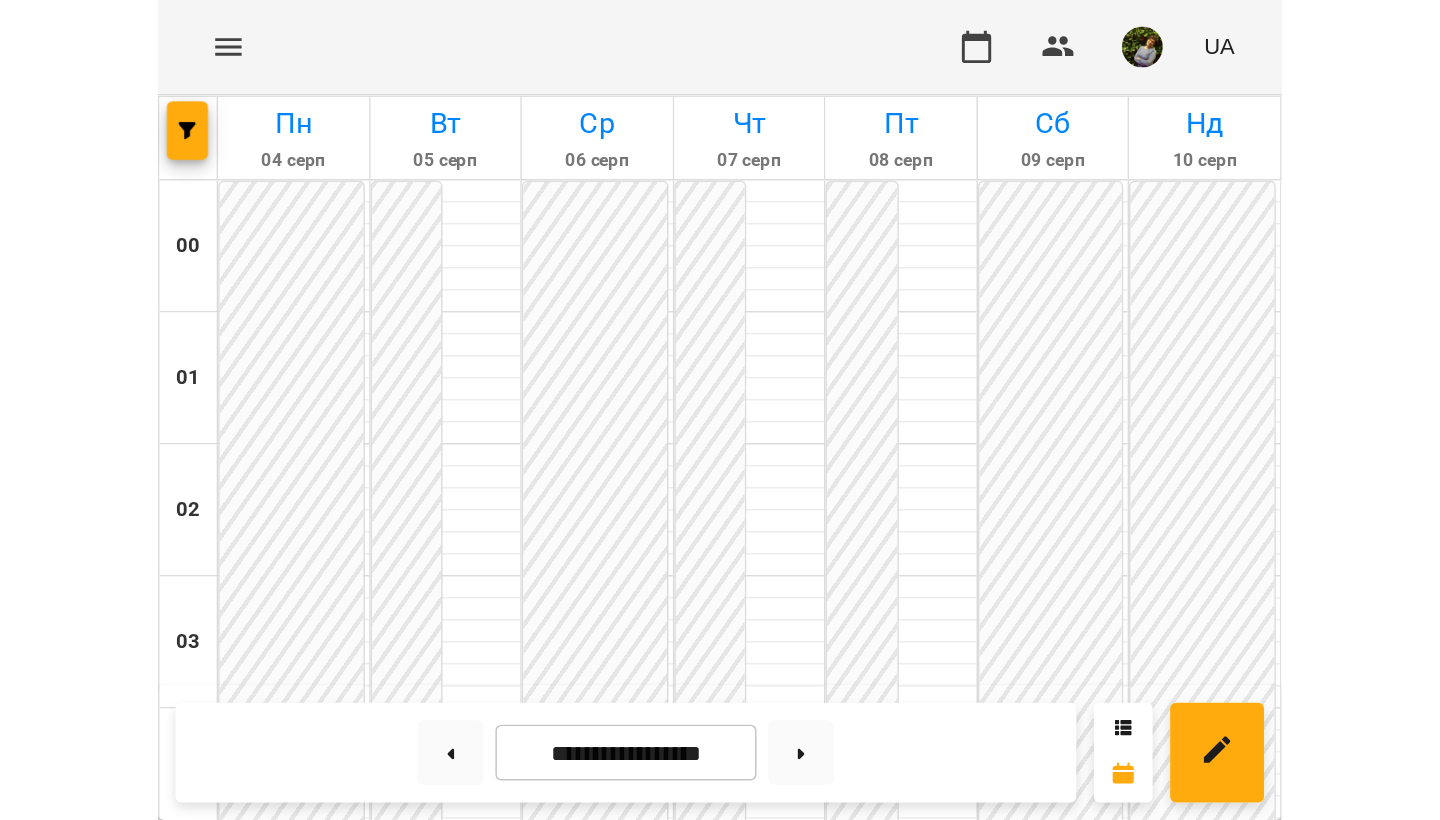 scroll, scrollTop: 1582, scrollLeft: 0, axis: vertical 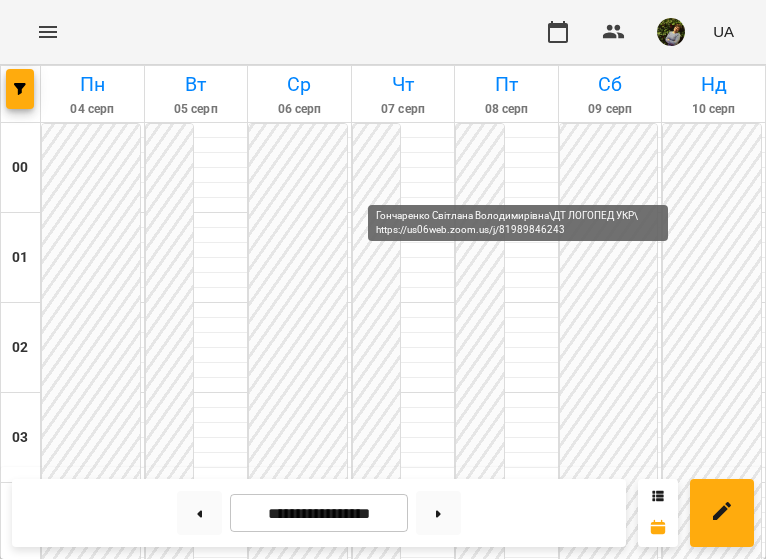 click 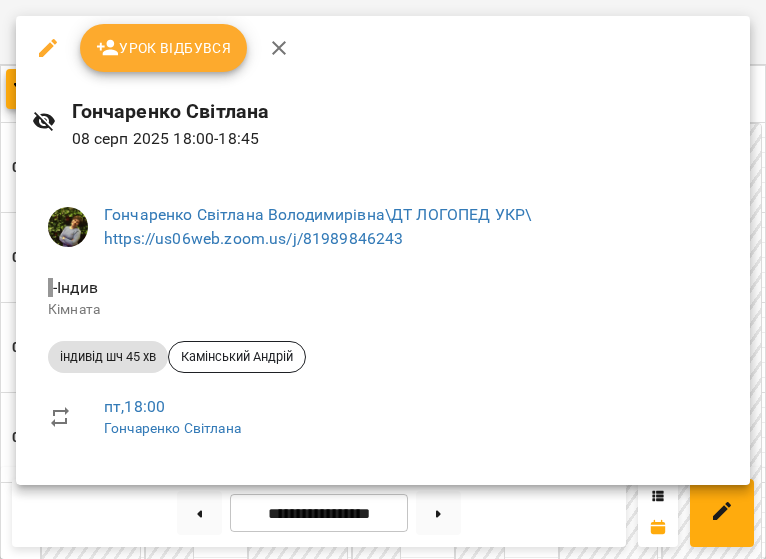 click 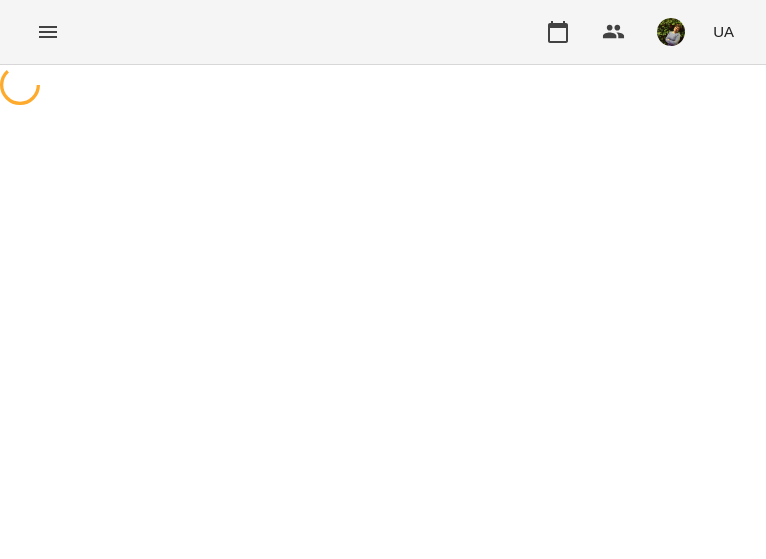 select on "**********" 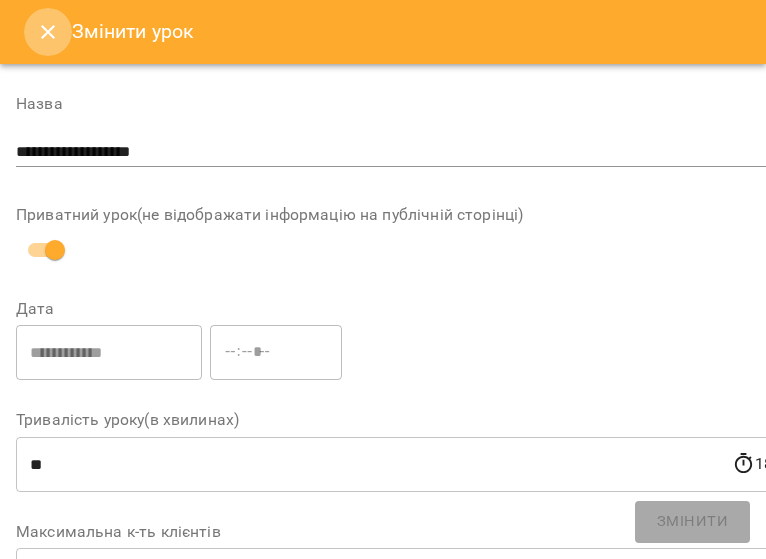 click 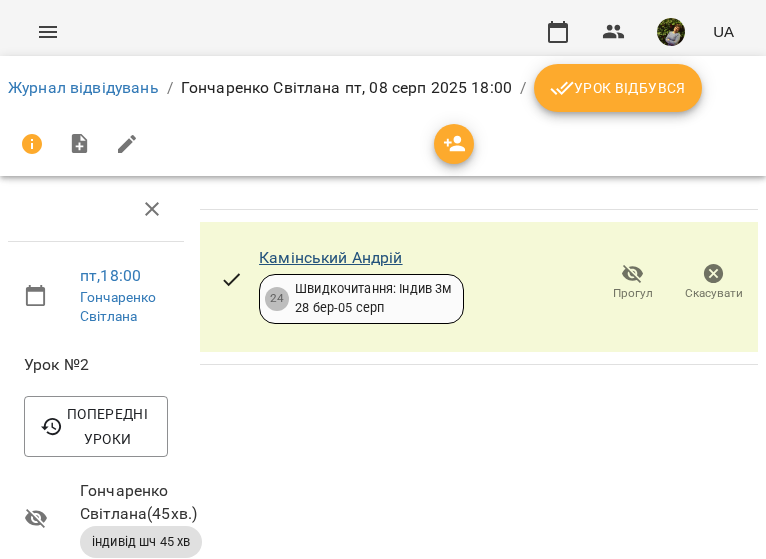 click on "Камінський Андрій" at bounding box center [331, 257] 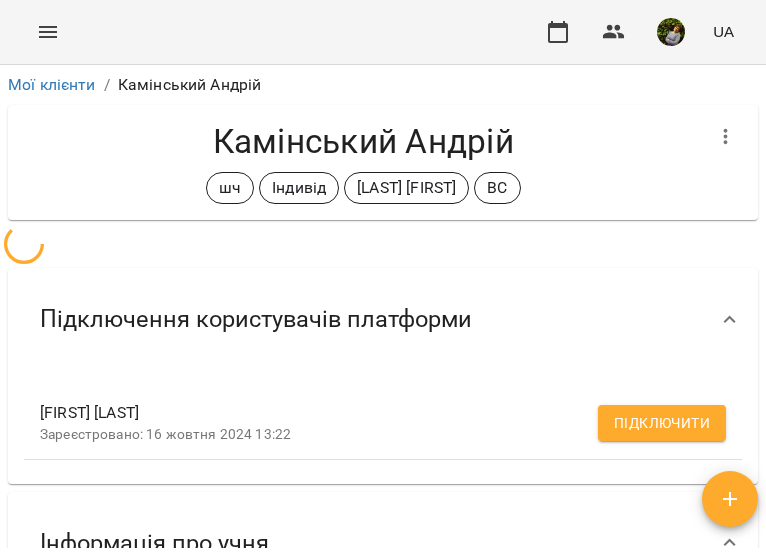 scroll, scrollTop: 0, scrollLeft: 0, axis: both 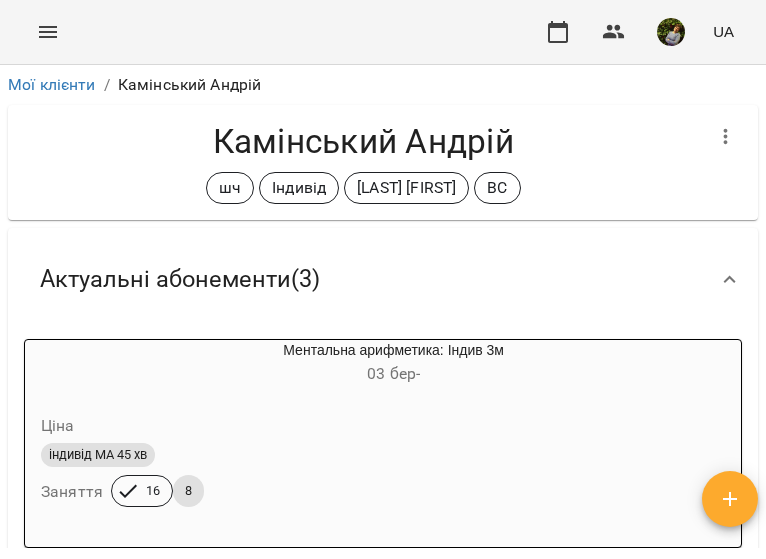click 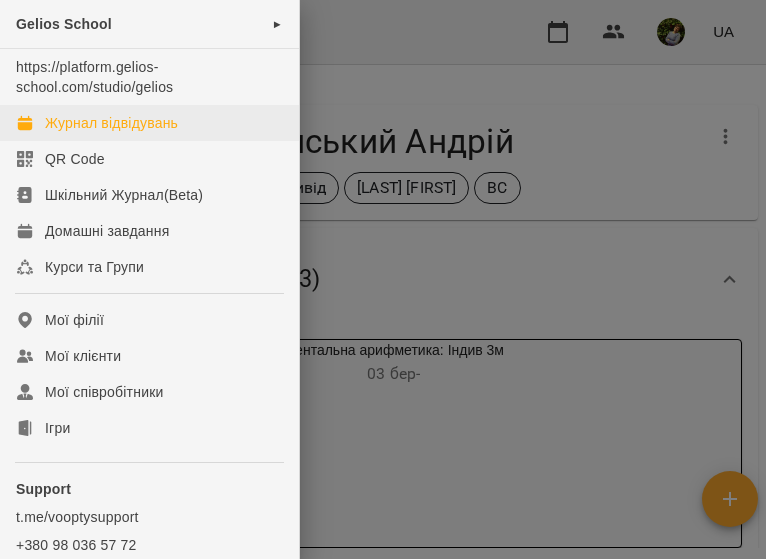 click on "Журнал відвідувань" at bounding box center [111, 123] 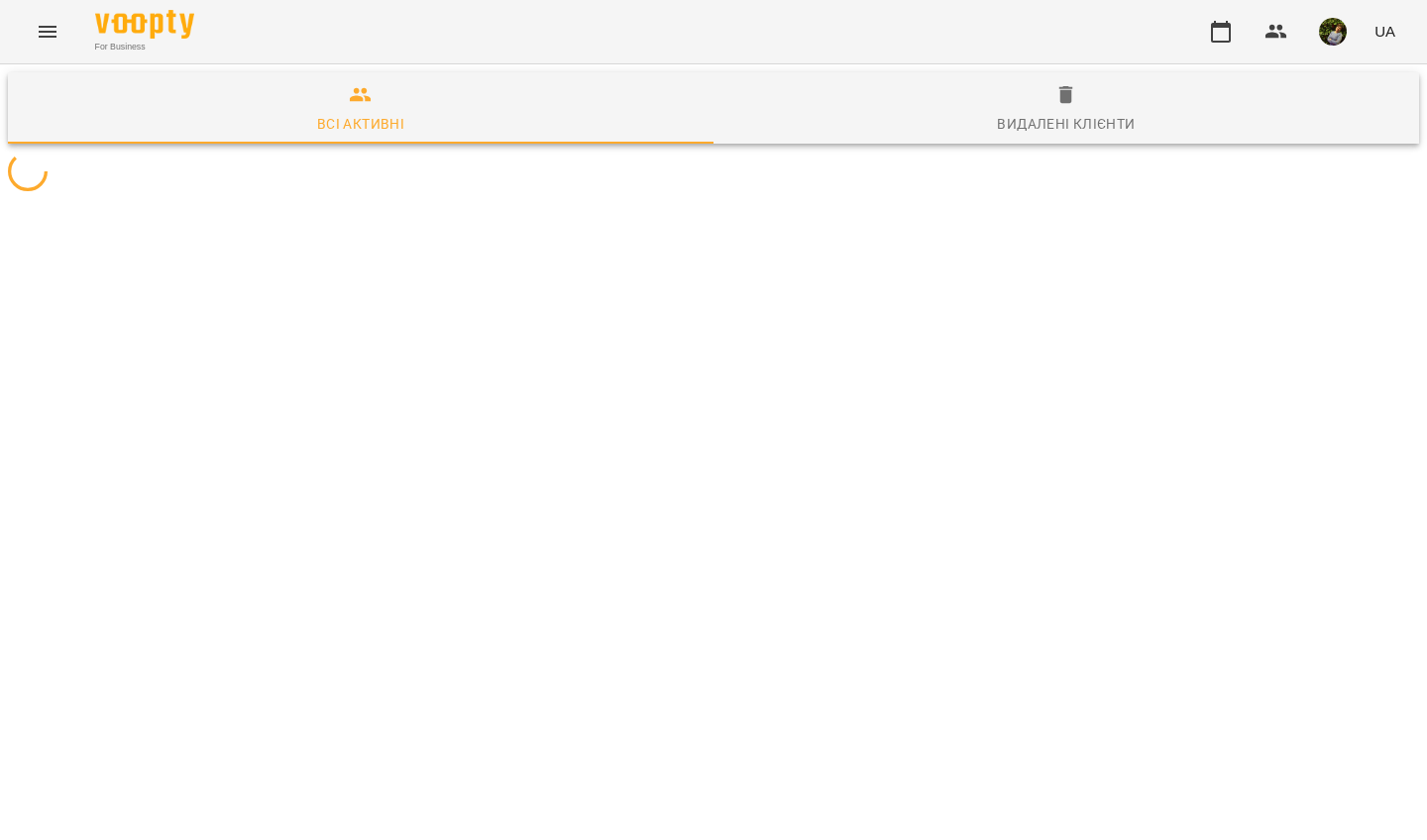 scroll, scrollTop: 0, scrollLeft: 0, axis: both 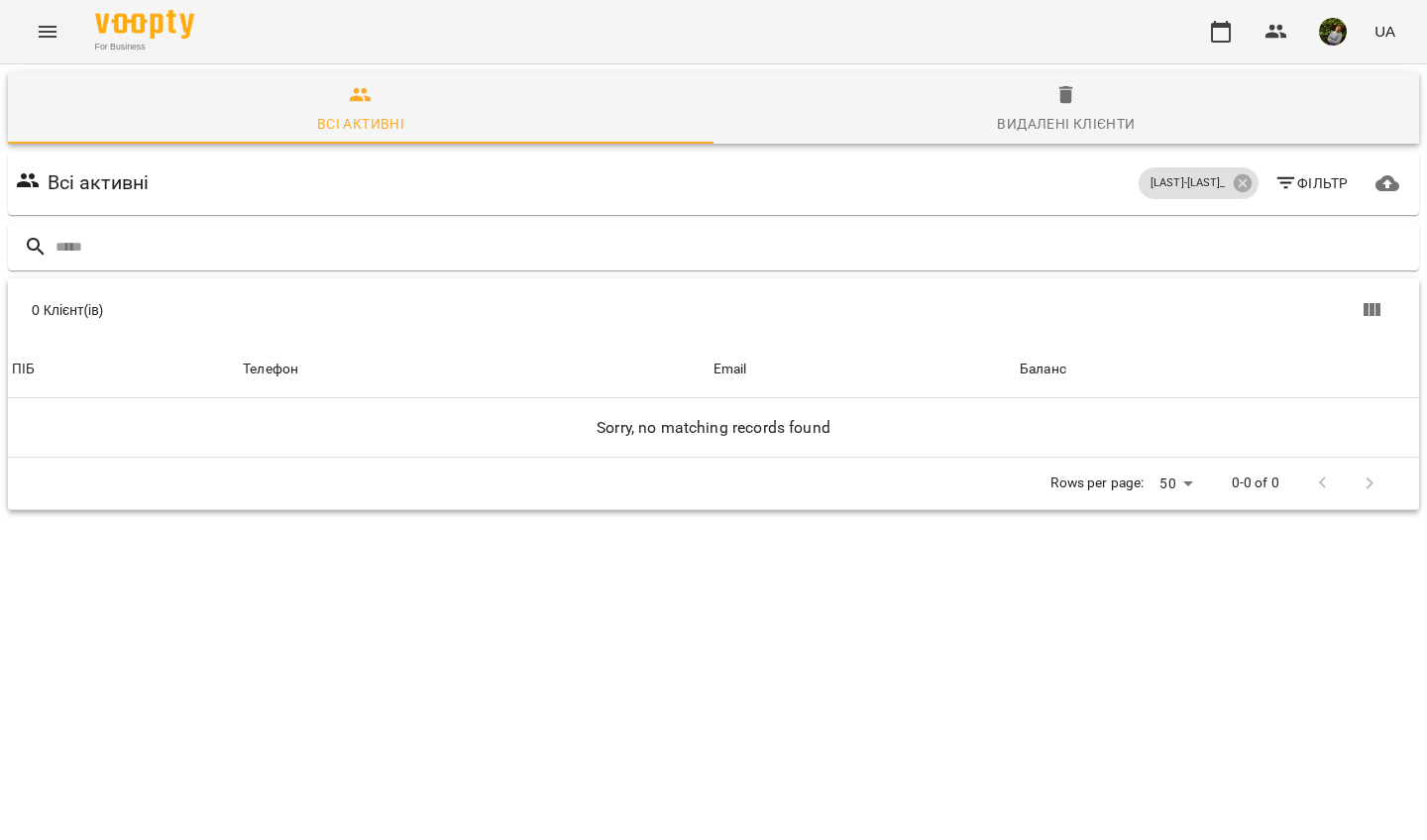 click 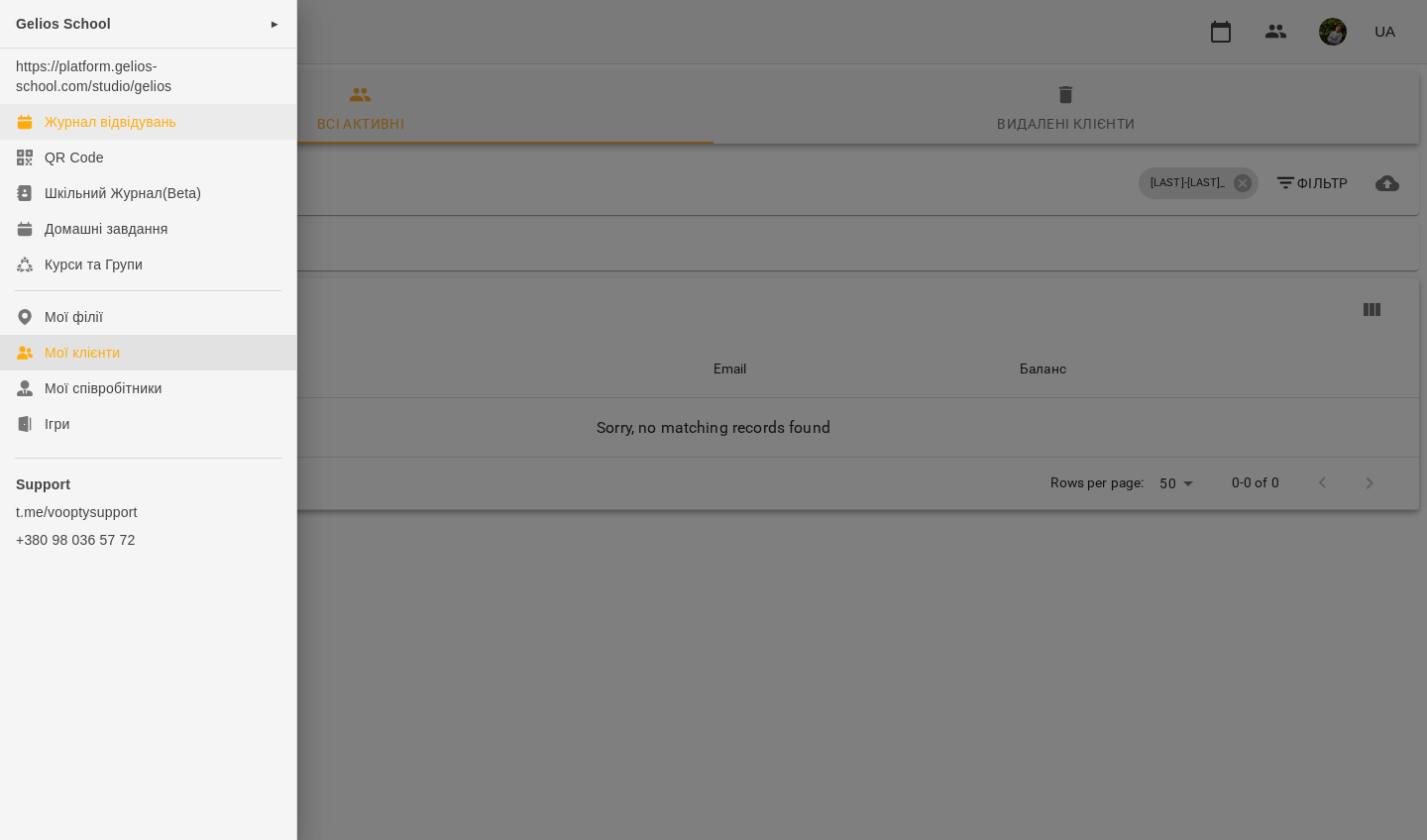 click on "Журнал відвідувань" at bounding box center [110, 122] 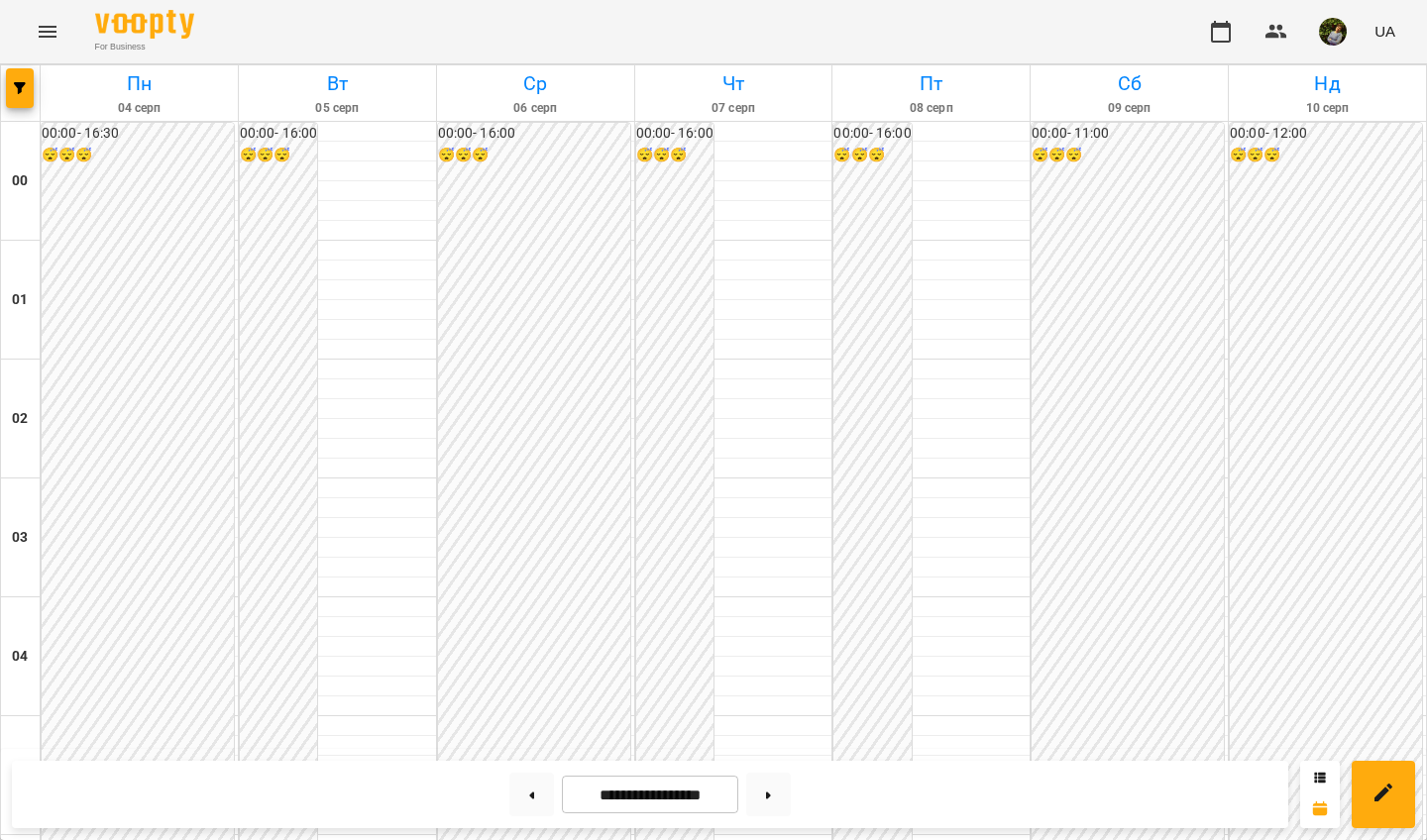 scroll, scrollTop: 1888, scrollLeft: 0, axis: vertical 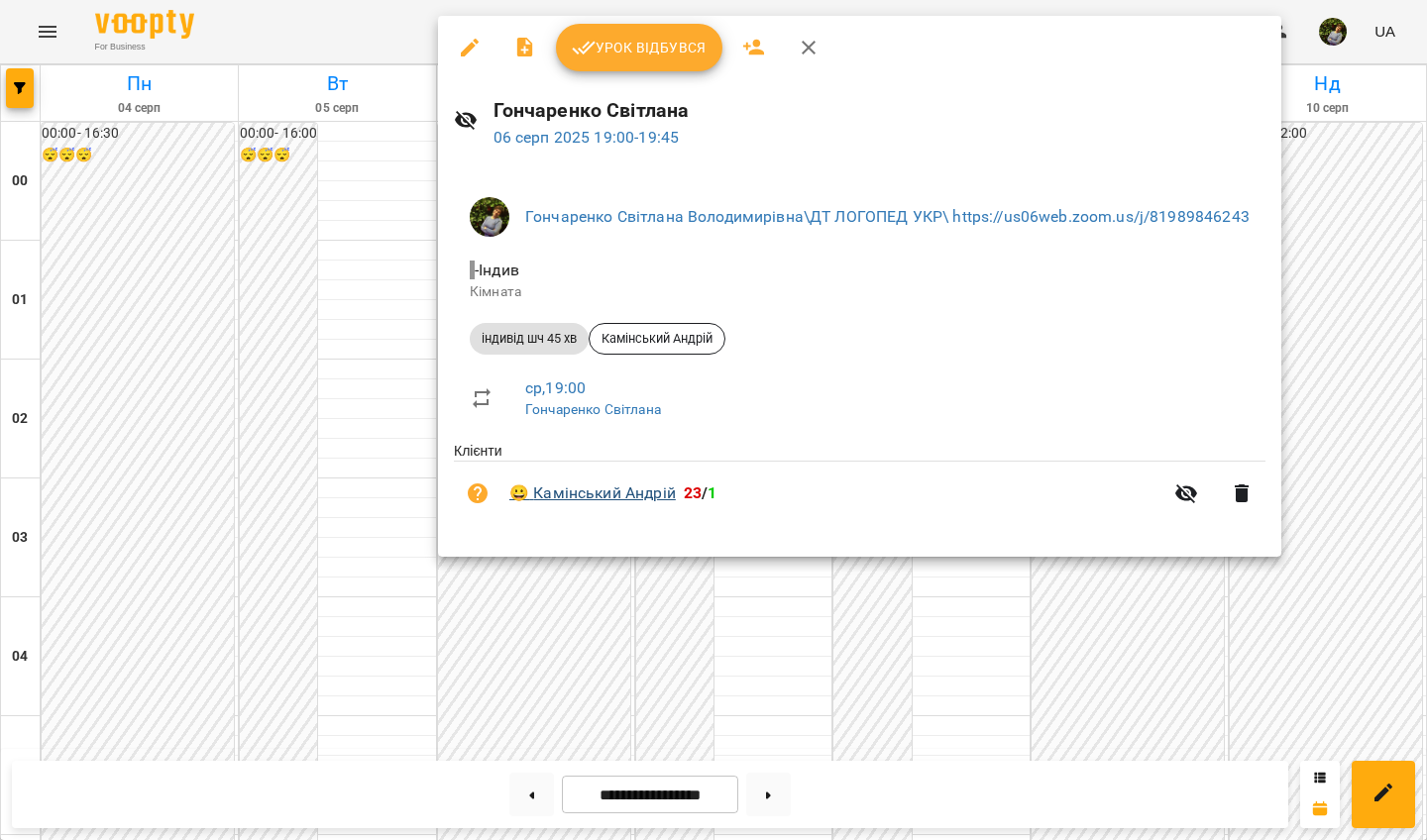 click on "😀   [FIRST] [LAST]" at bounding box center (593, 493) 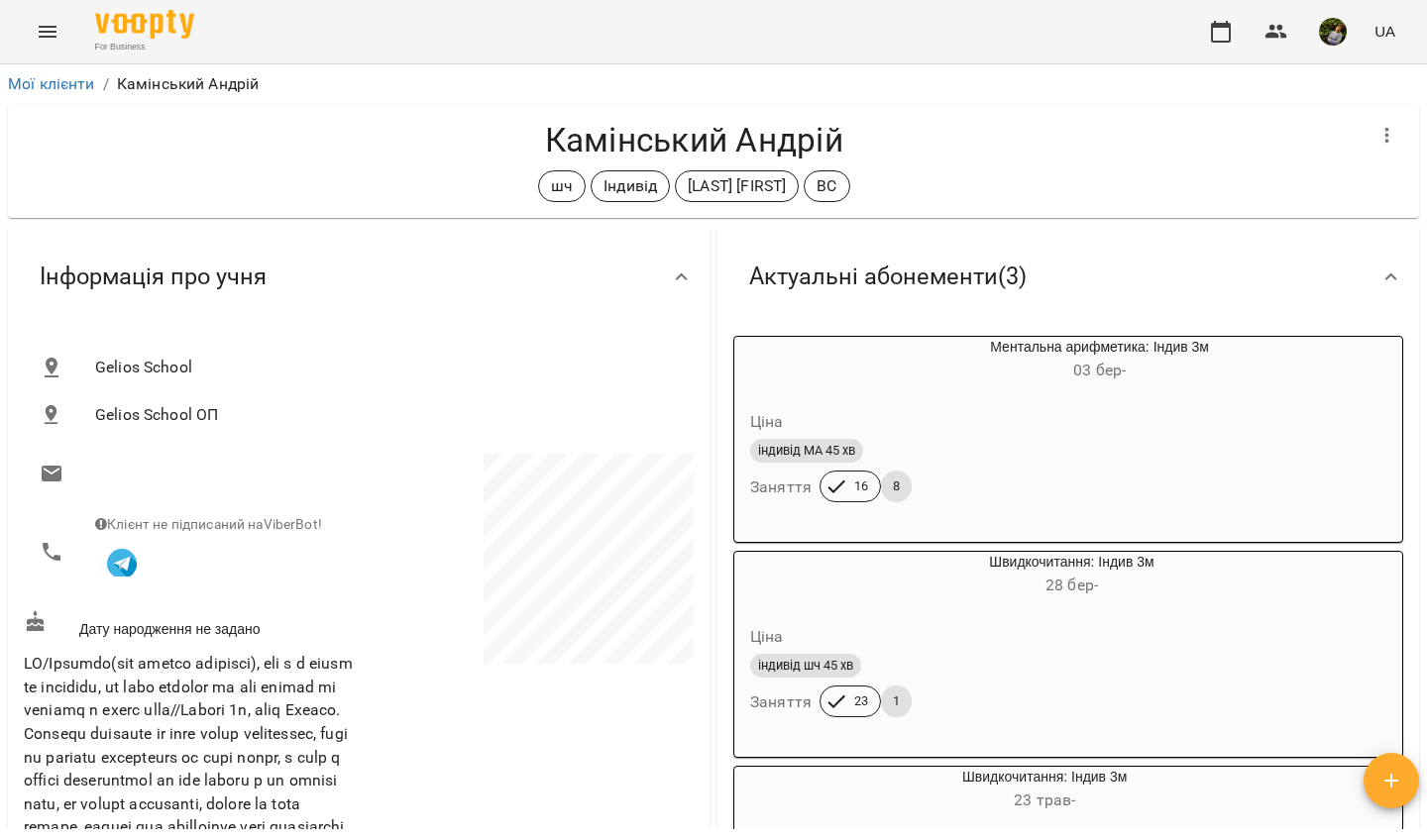 click 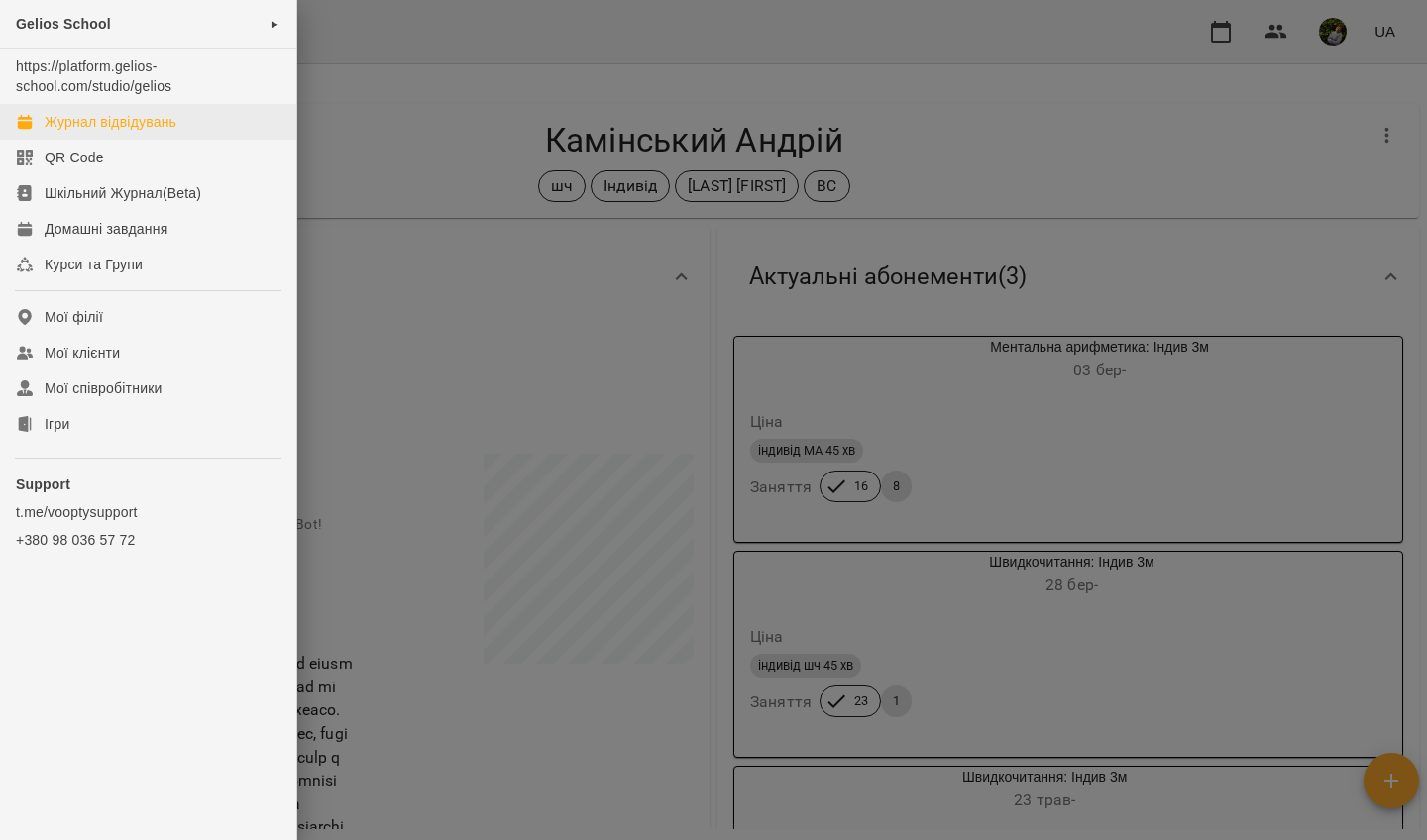 click on "Журнал відвідувань" at bounding box center (110, 122) 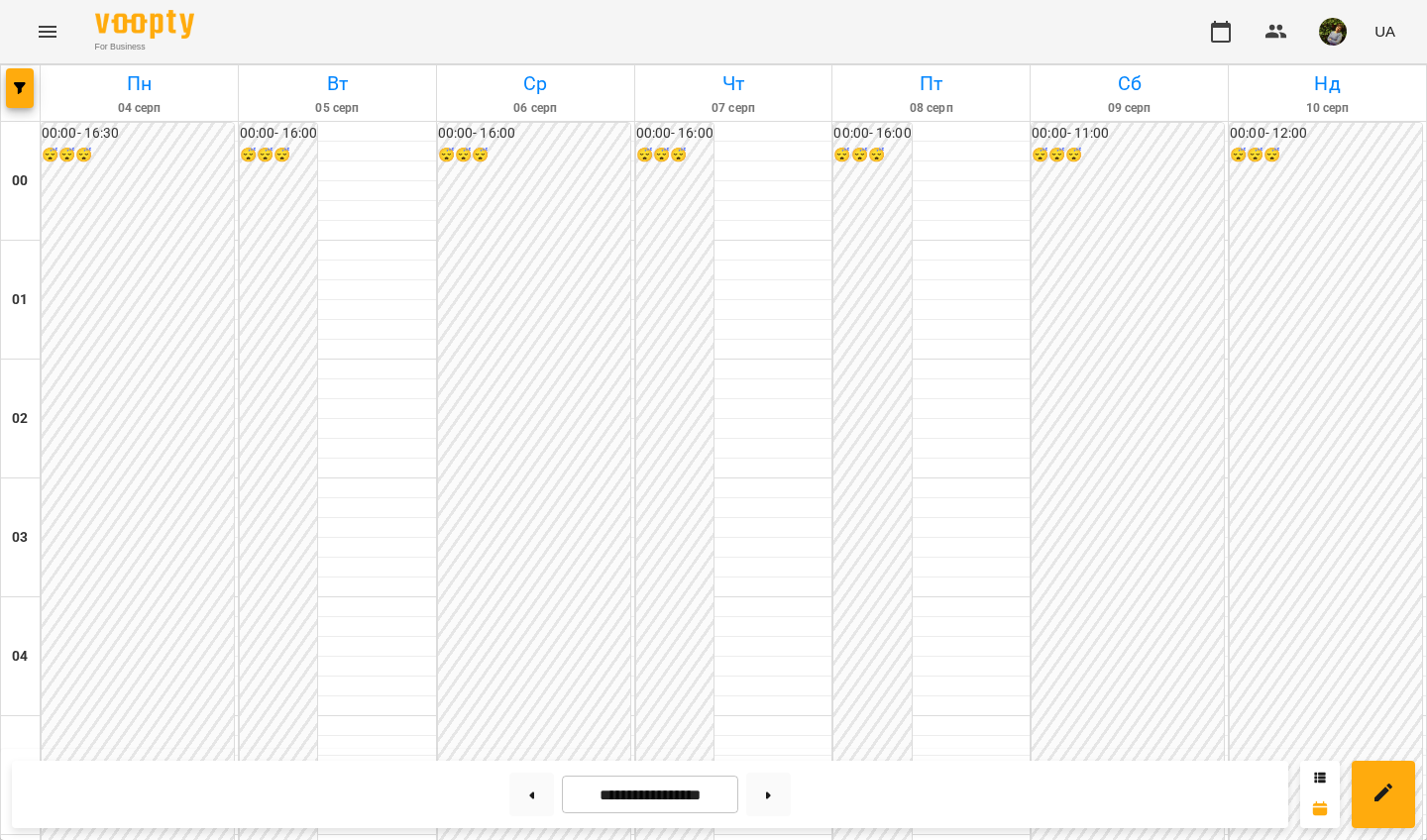 scroll, scrollTop: 2096, scrollLeft: 0, axis: vertical 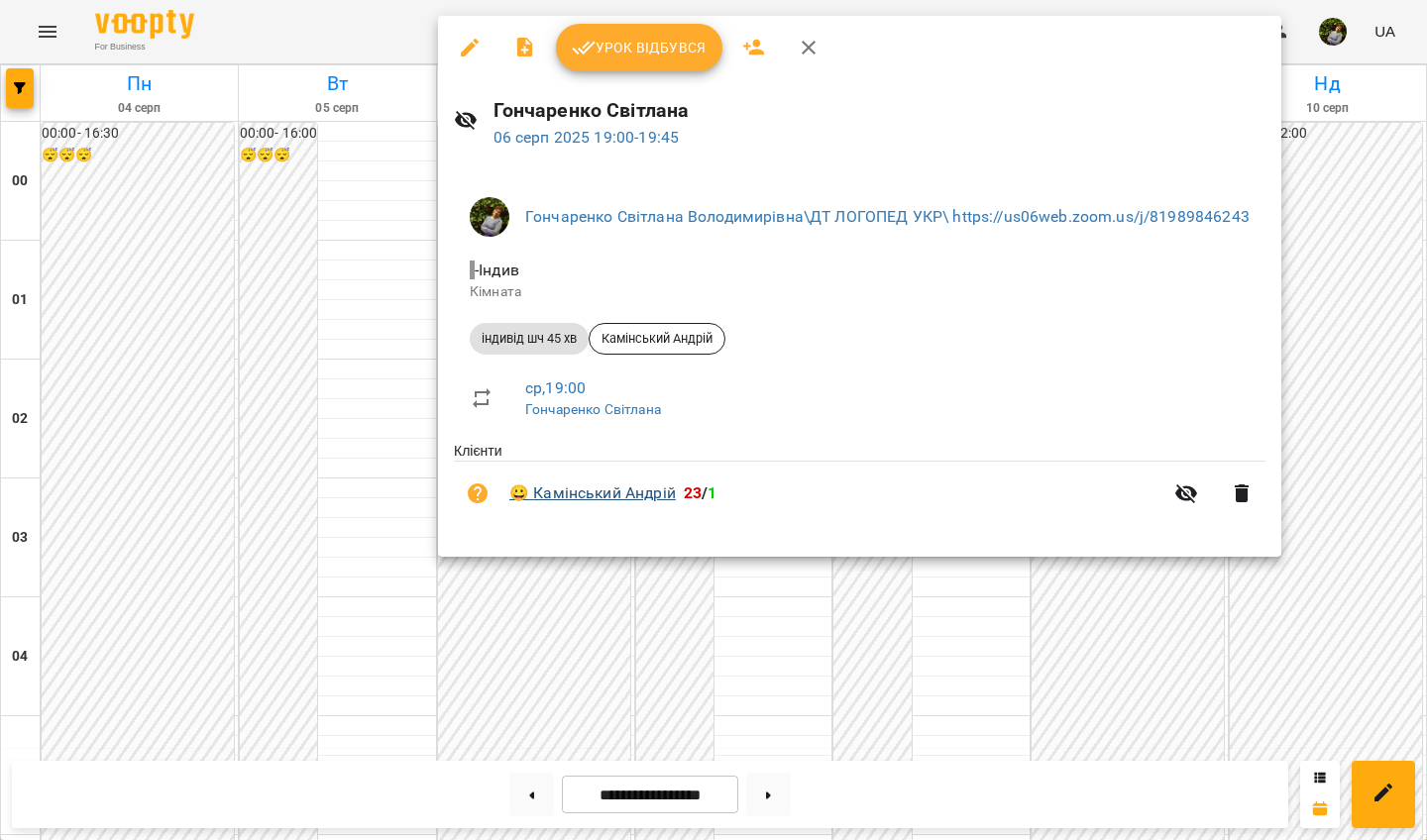 click on "😀   [FIRST] [LAST]" at bounding box center [593, 493] 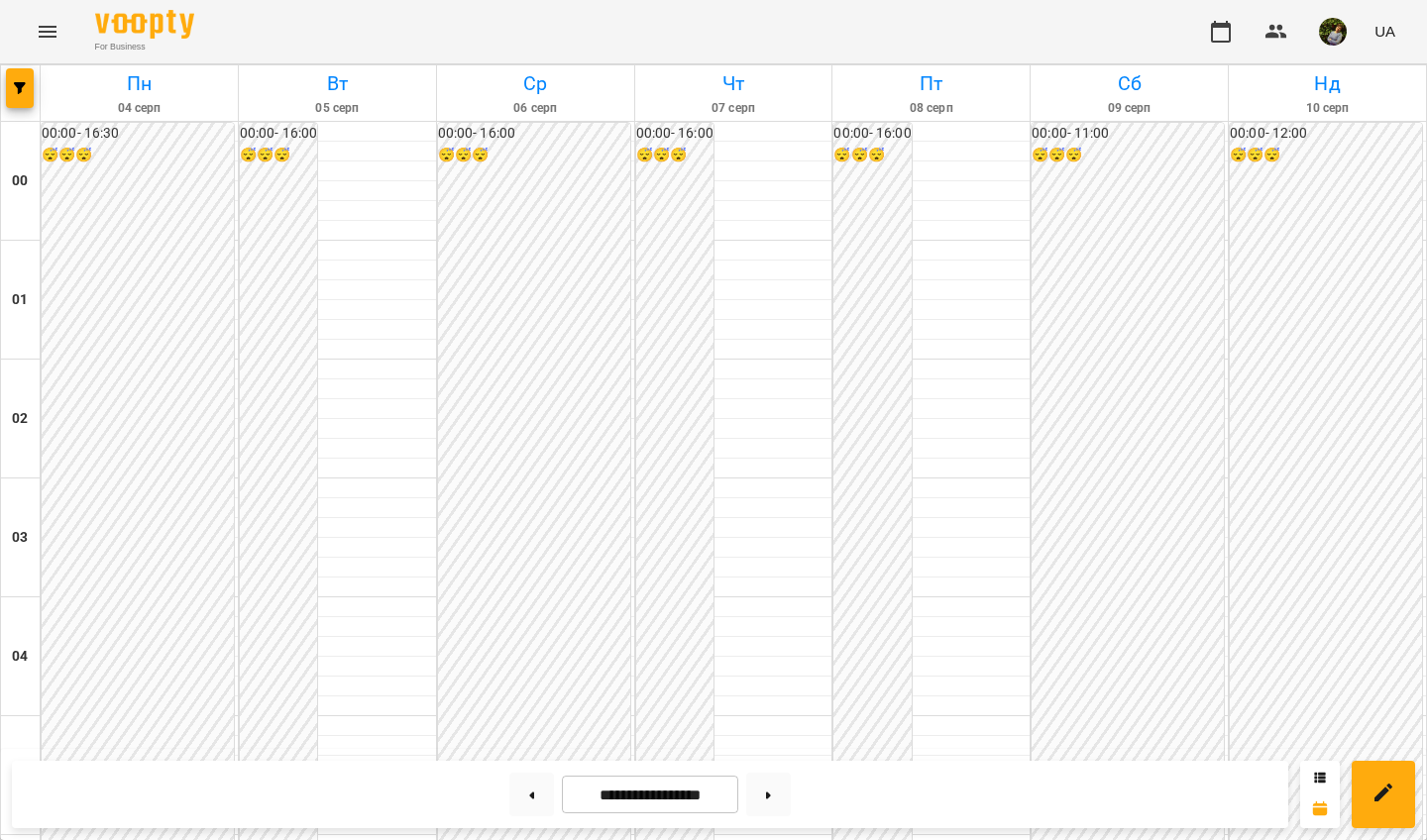 scroll, scrollTop: 1970, scrollLeft: 0, axis: vertical 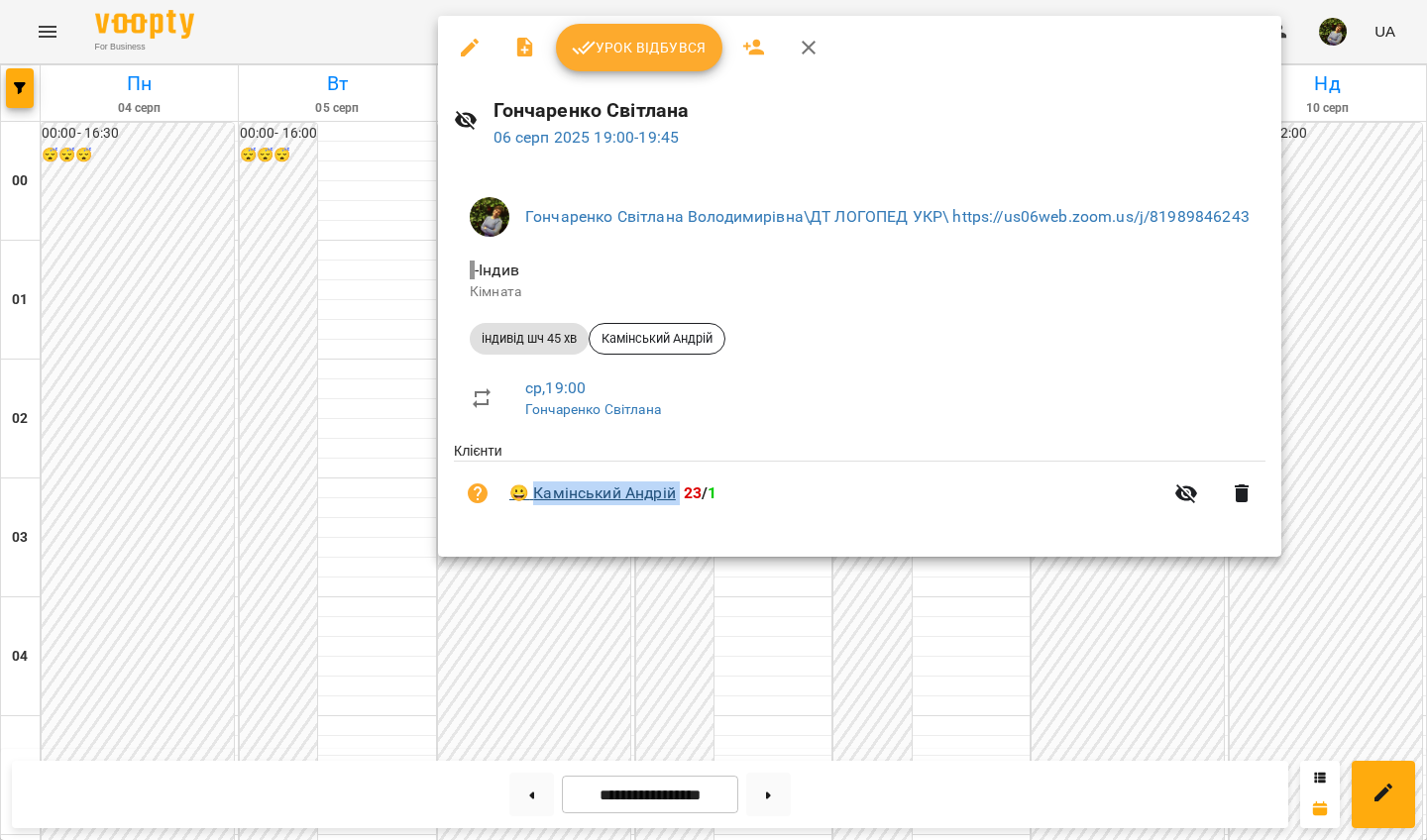 drag, startPoint x: 684, startPoint y: 493, endPoint x: 537, endPoint y: 488, distance: 147.08501 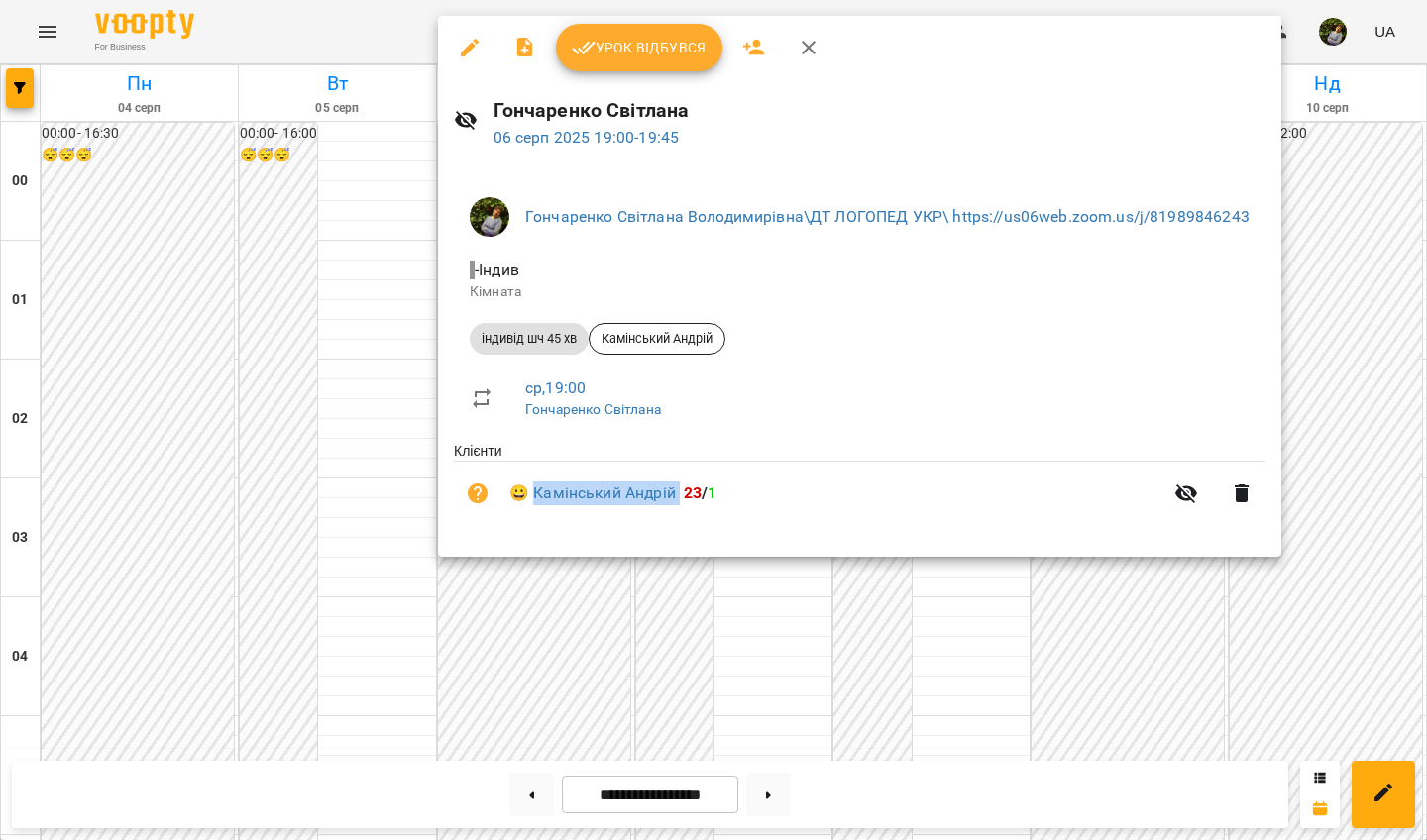 copy on "Камінський Андрій" 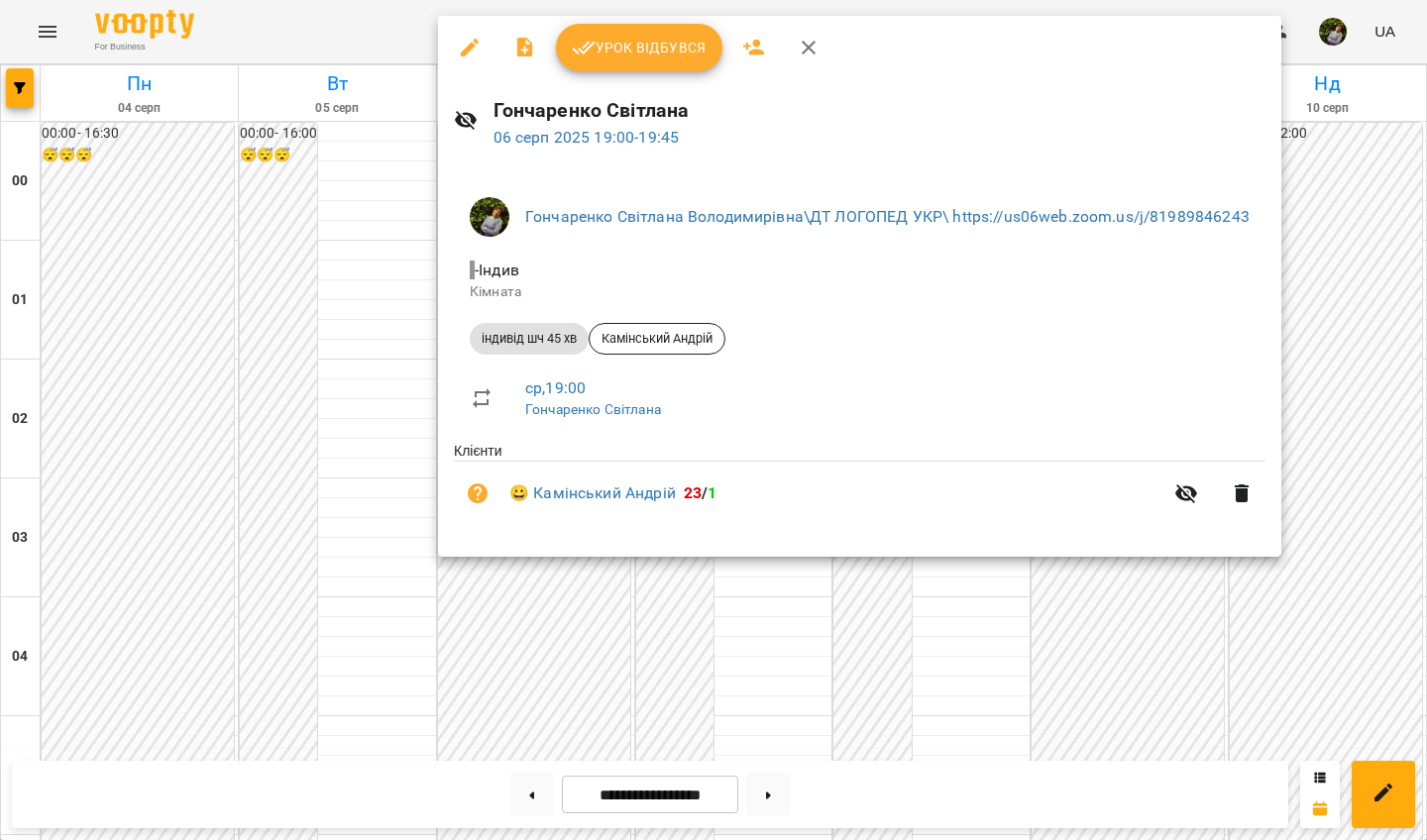 click at bounding box center [714, 420] 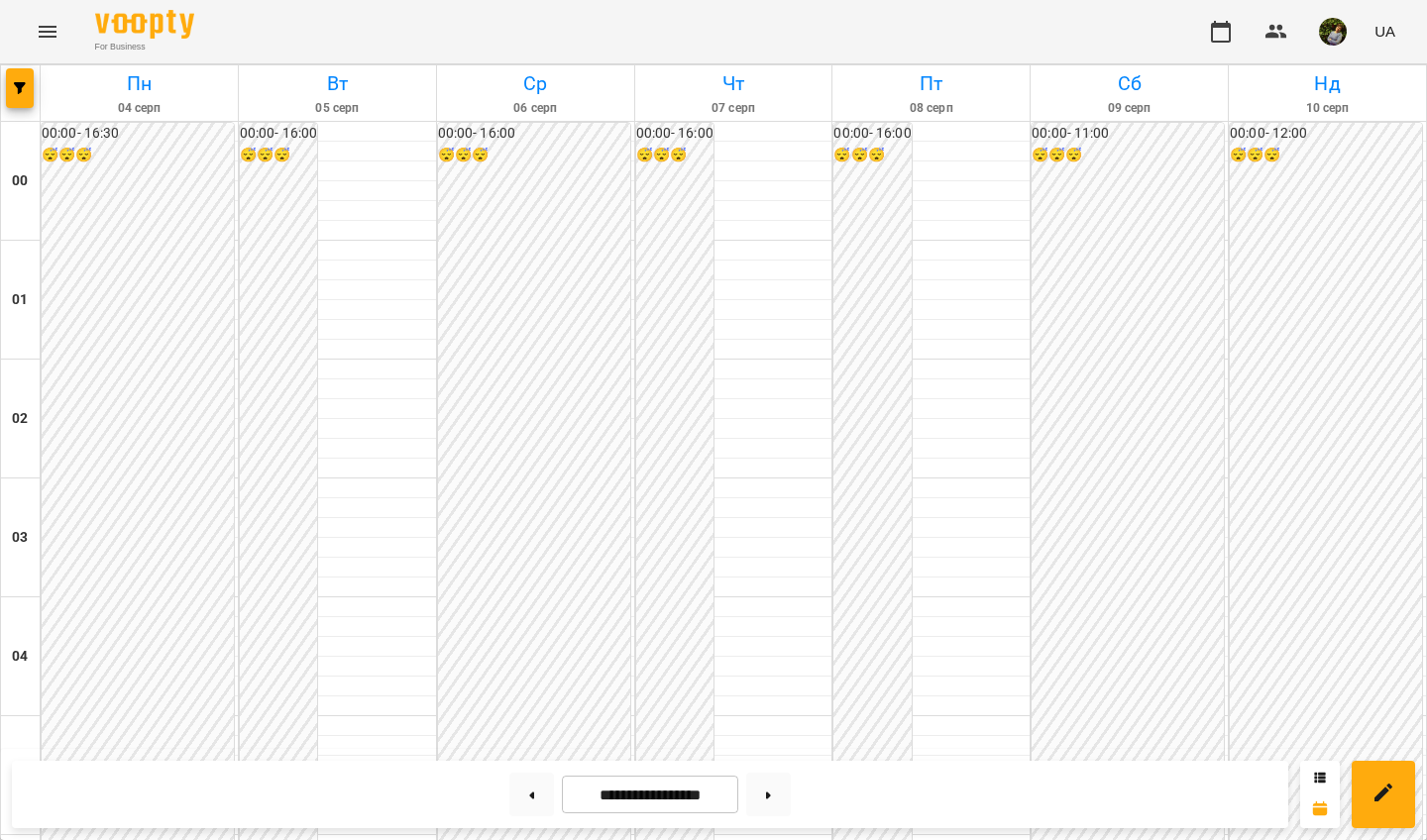 scroll, scrollTop: 890, scrollLeft: 0, axis: vertical 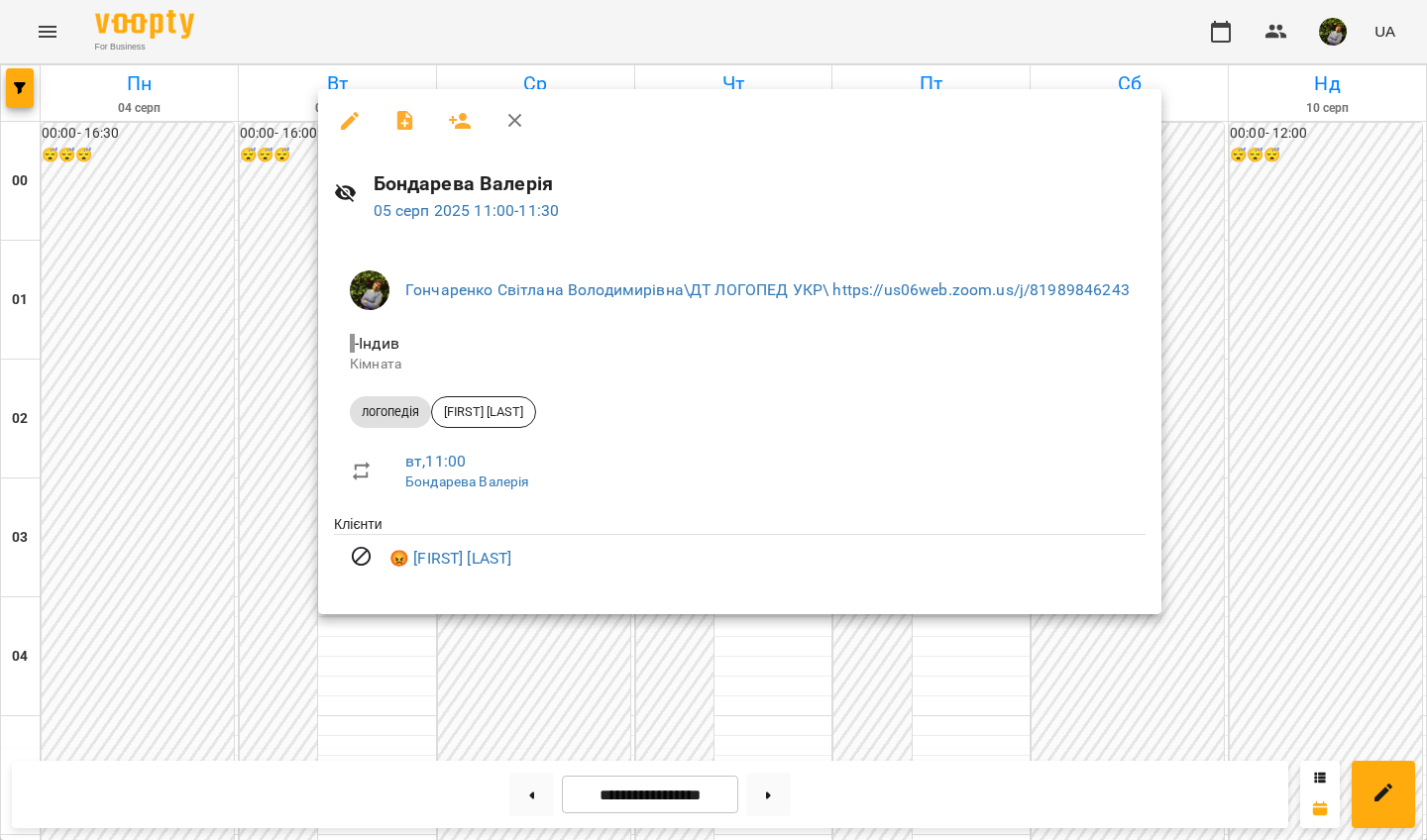 click at bounding box center (714, 420) 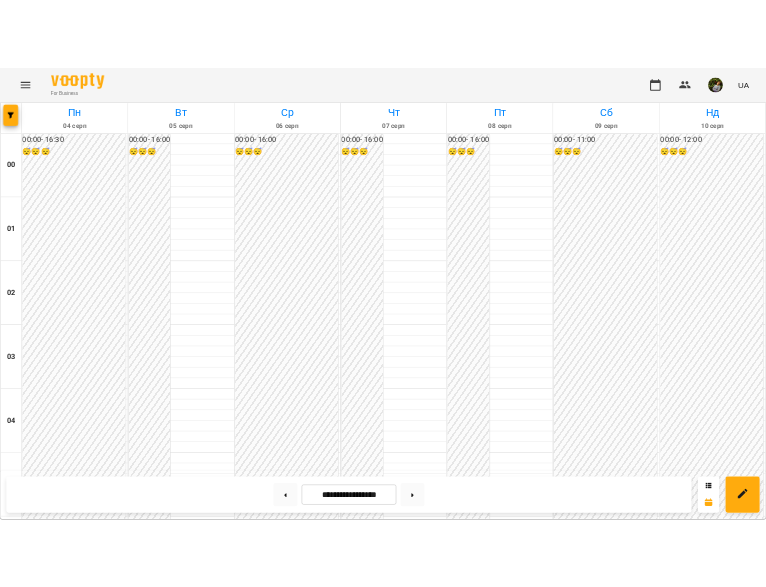 scroll, scrollTop: 1919, scrollLeft: 0, axis: vertical 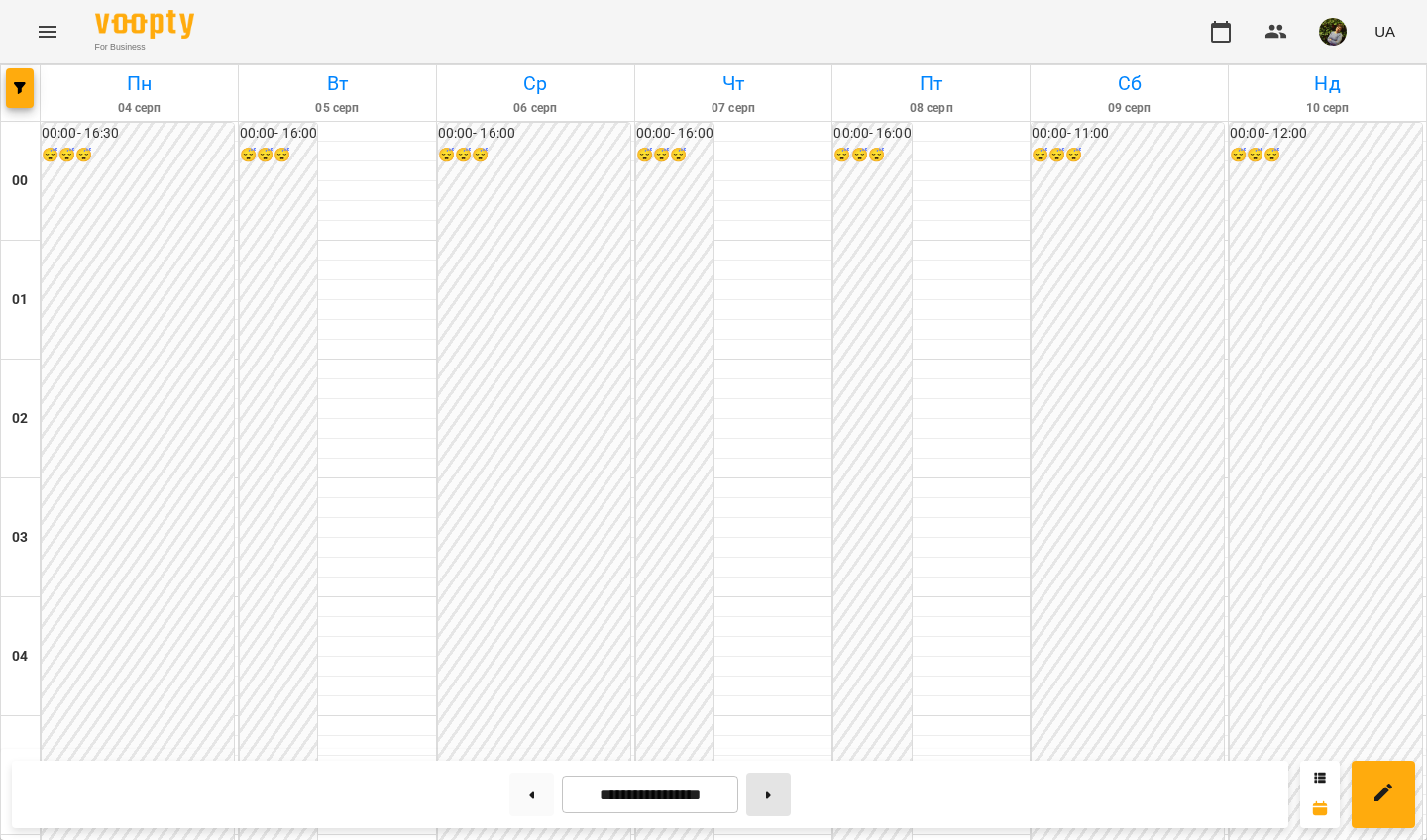 click at bounding box center [768, 794] 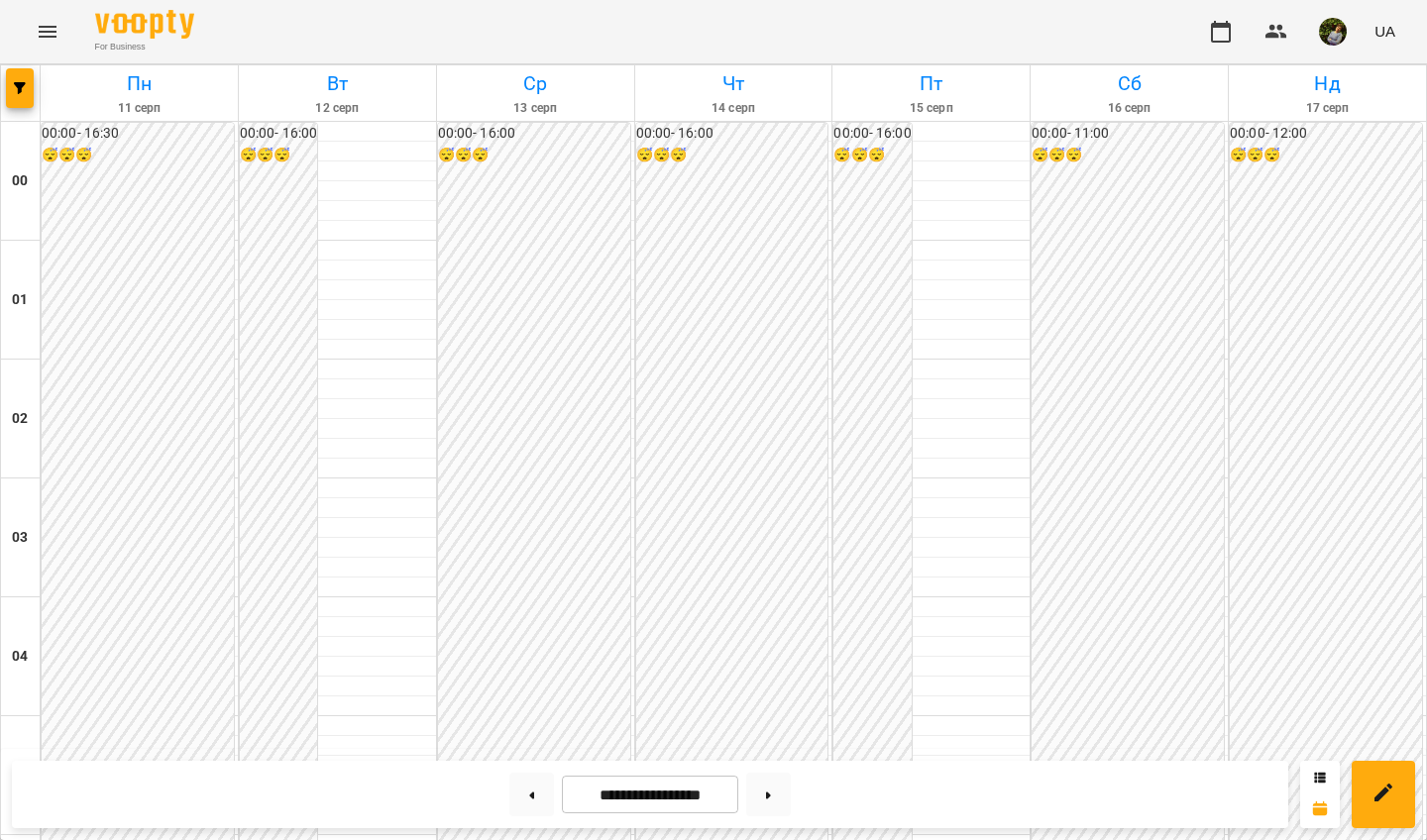 click on "[FIRST] [LAST]" at bounding box center [494, 2323] 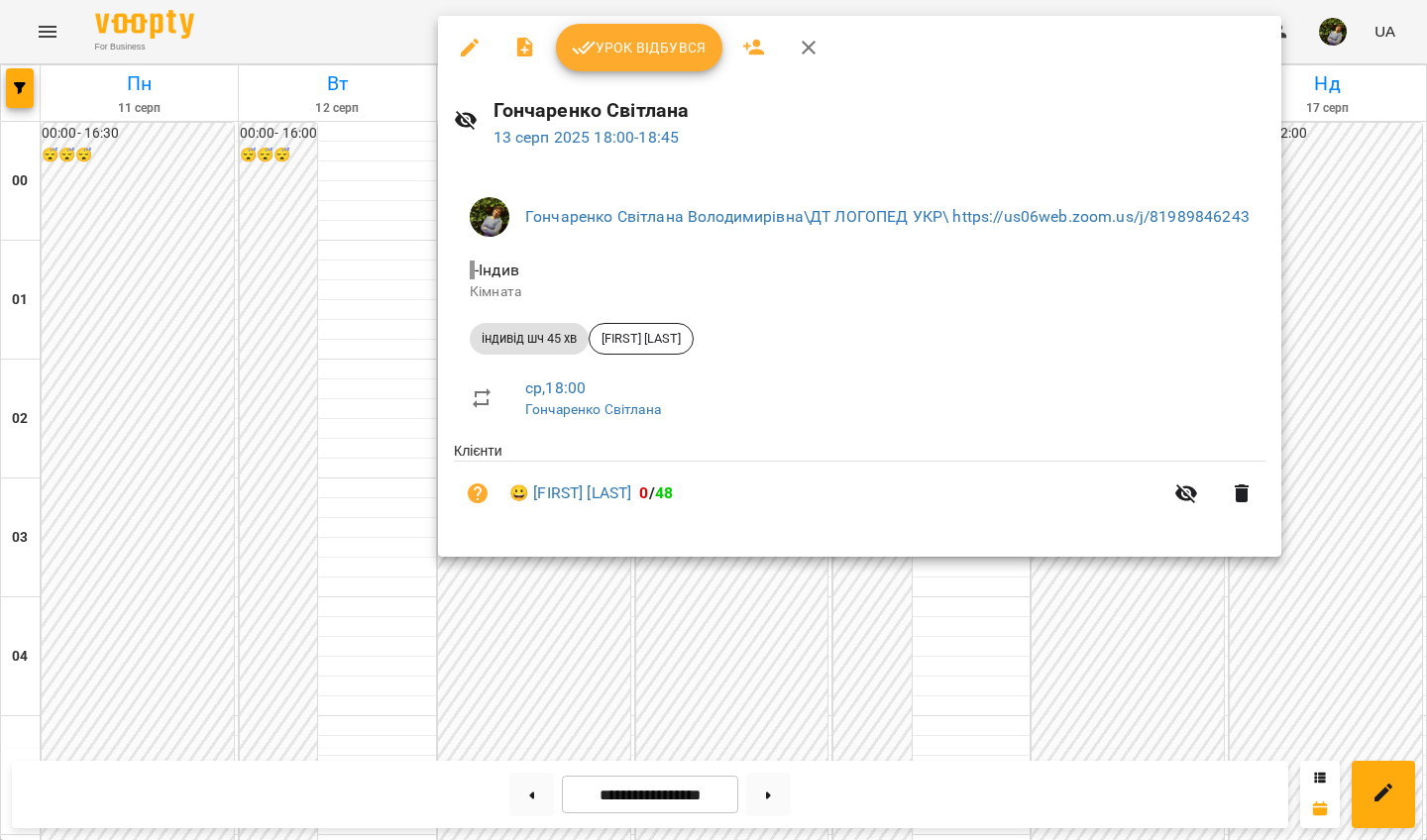 click at bounding box center [714, 420] 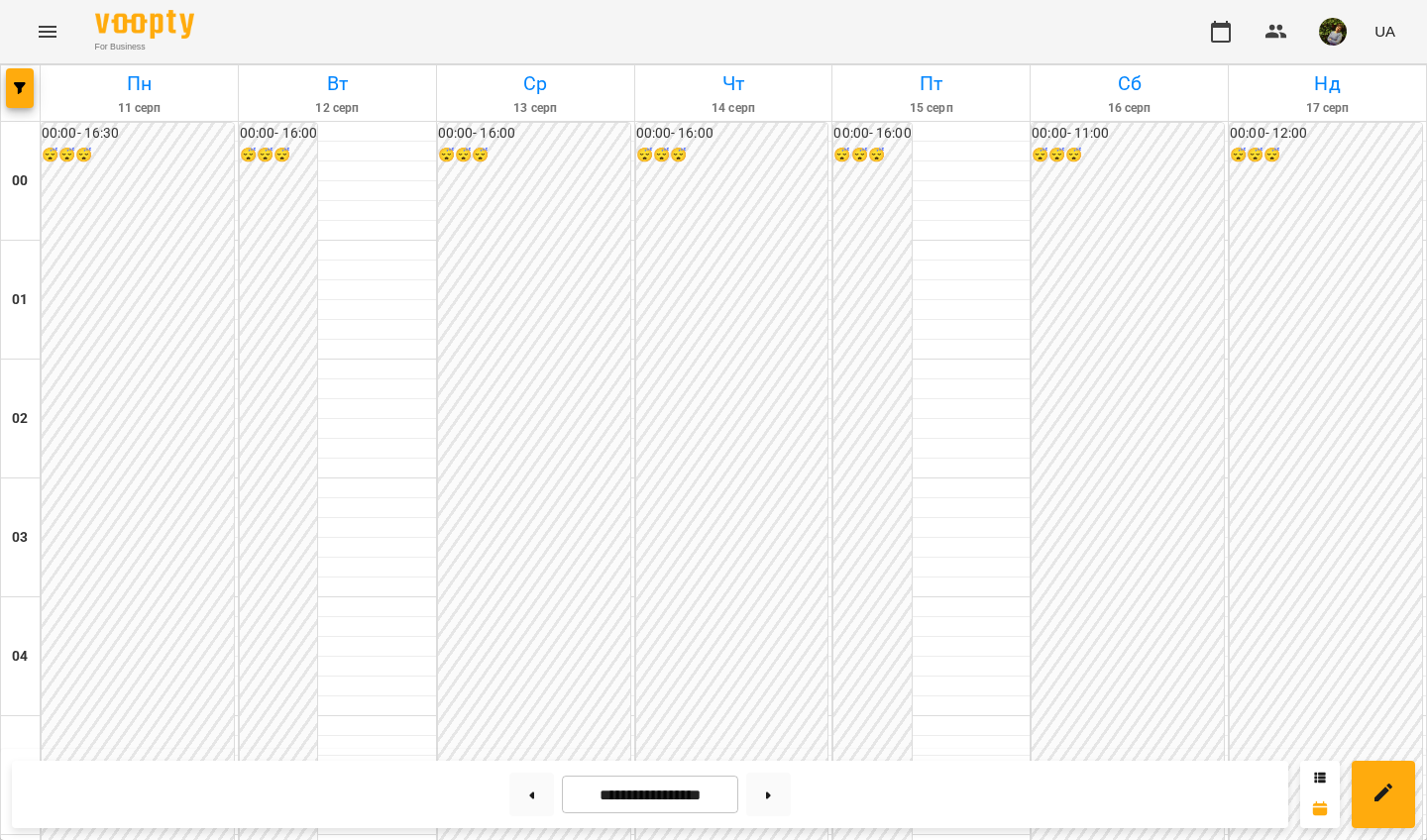 click on "18:00" at bounding box center [535, 2289] 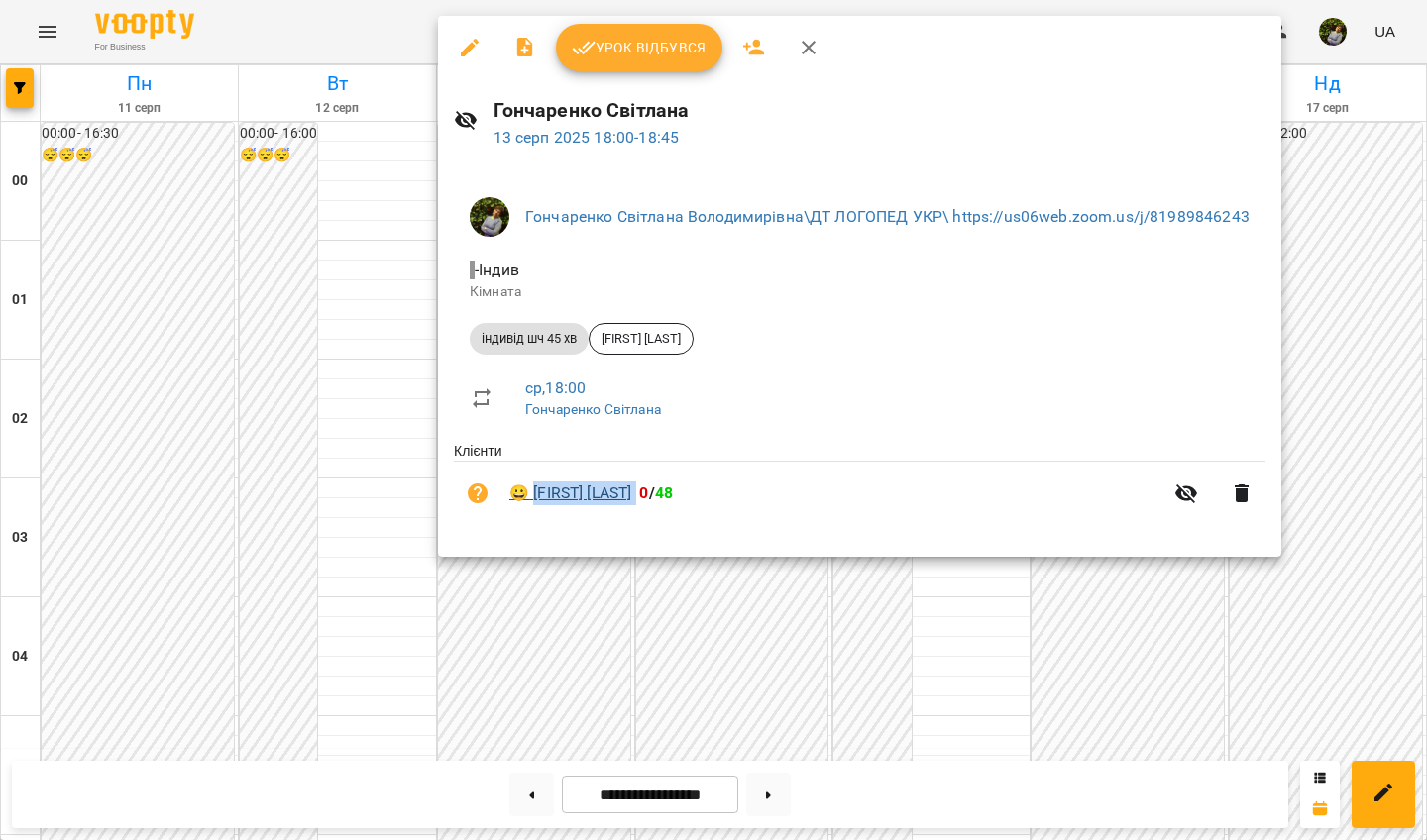 drag, startPoint x: 672, startPoint y: 488, endPoint x: 535, endPoint y: 490, distance: 137.0146 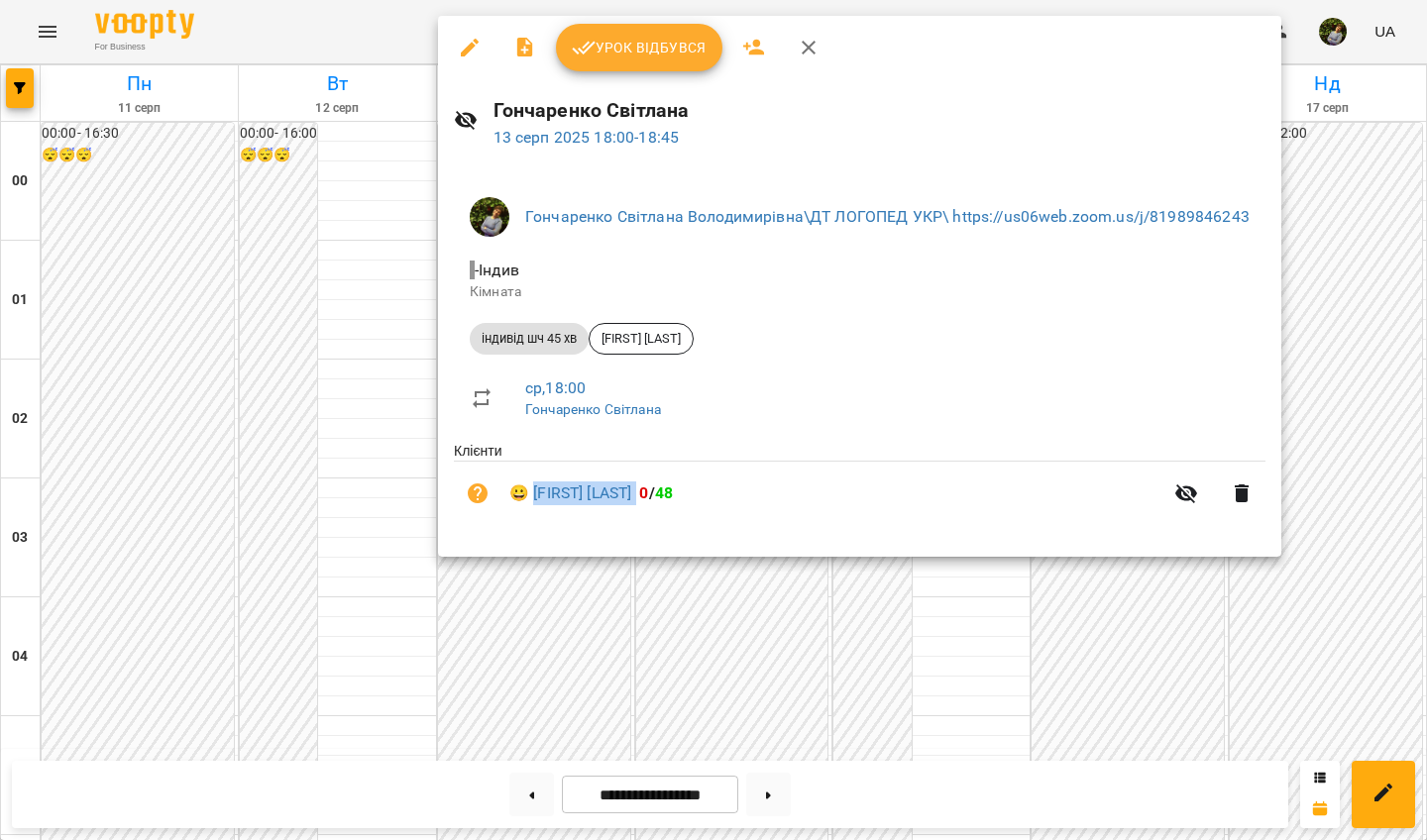 copy on "[FIRST] [LAST]" 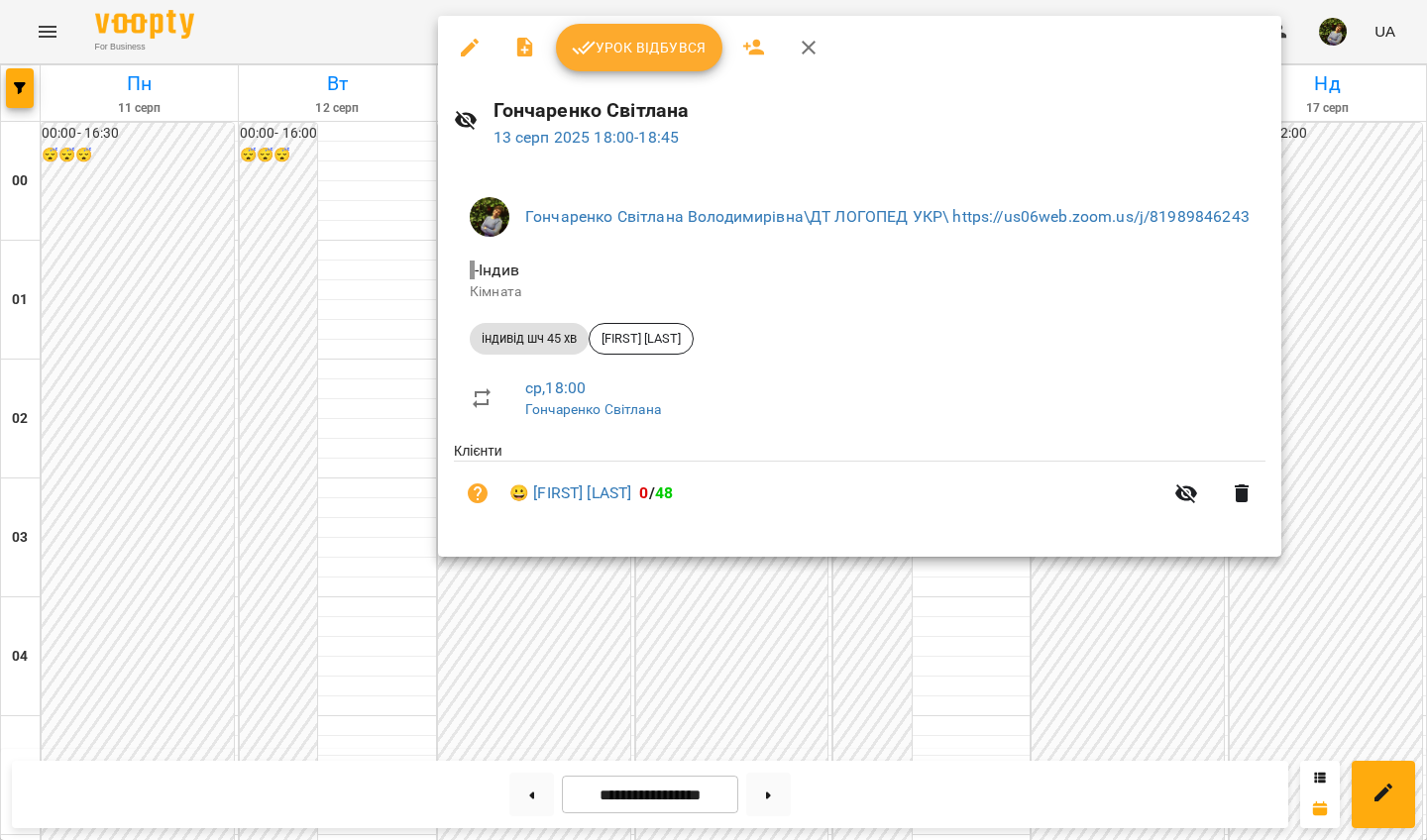 click at bounding box center [714, 420] 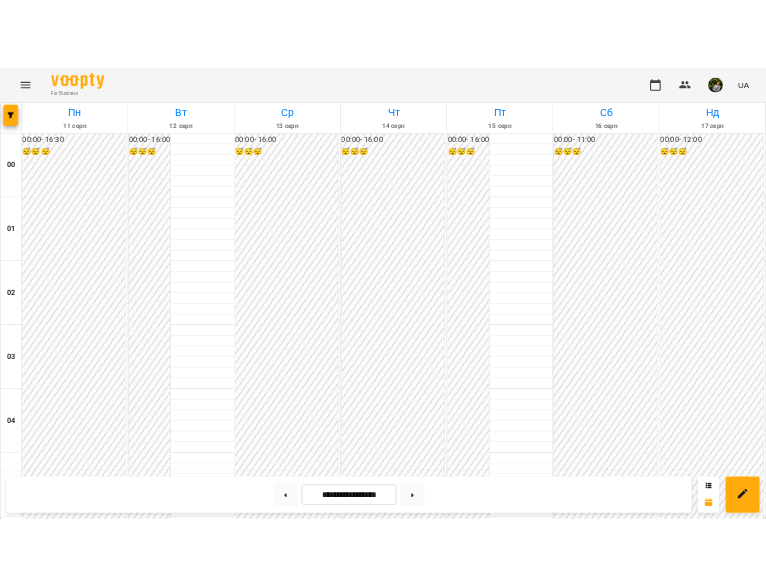 scroll, scrollTop: 1785, scrollLeft: 0, axis: vertical 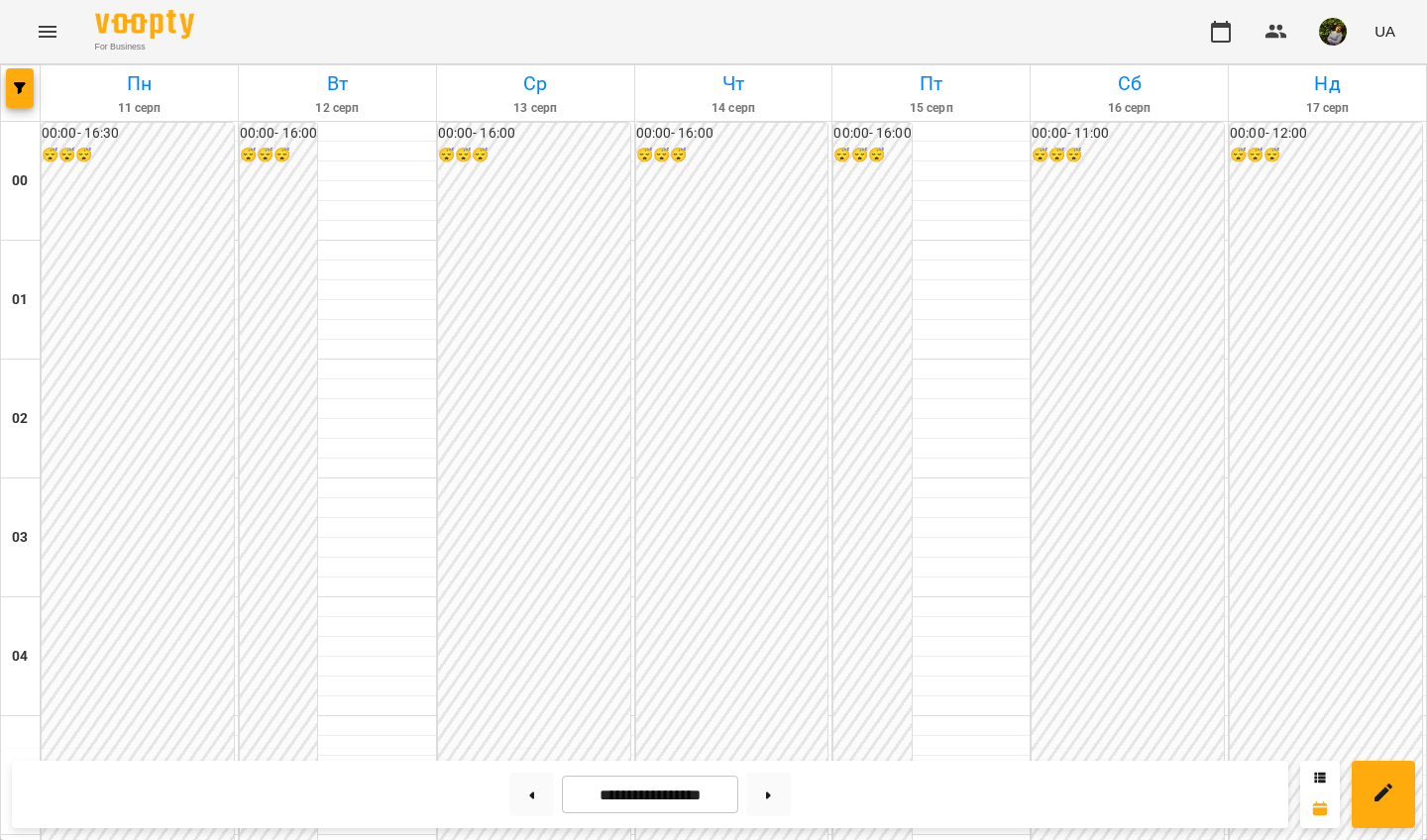 click on "19:00" at bounding box center [931, 2408] 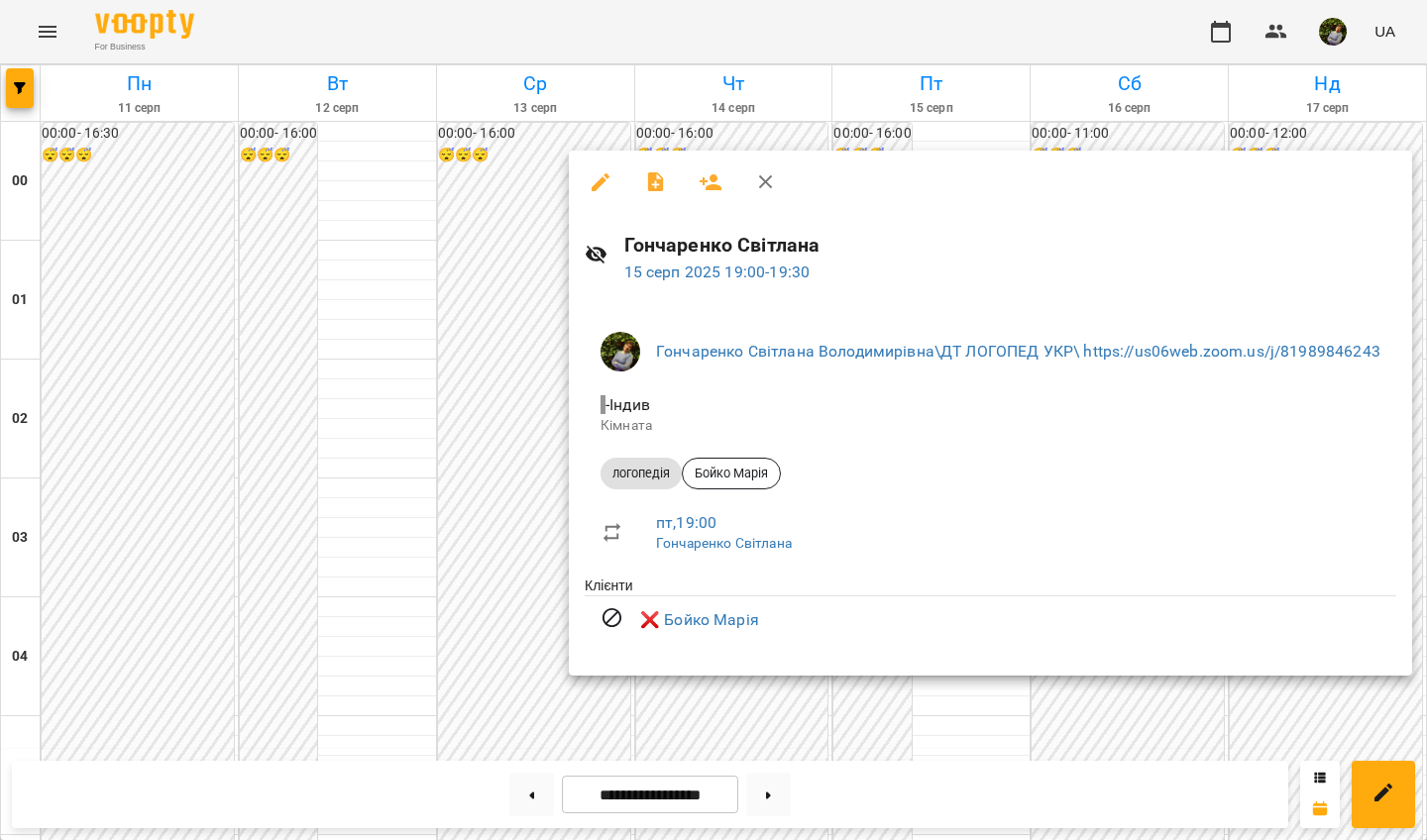 click at bounding box center (714, 420) 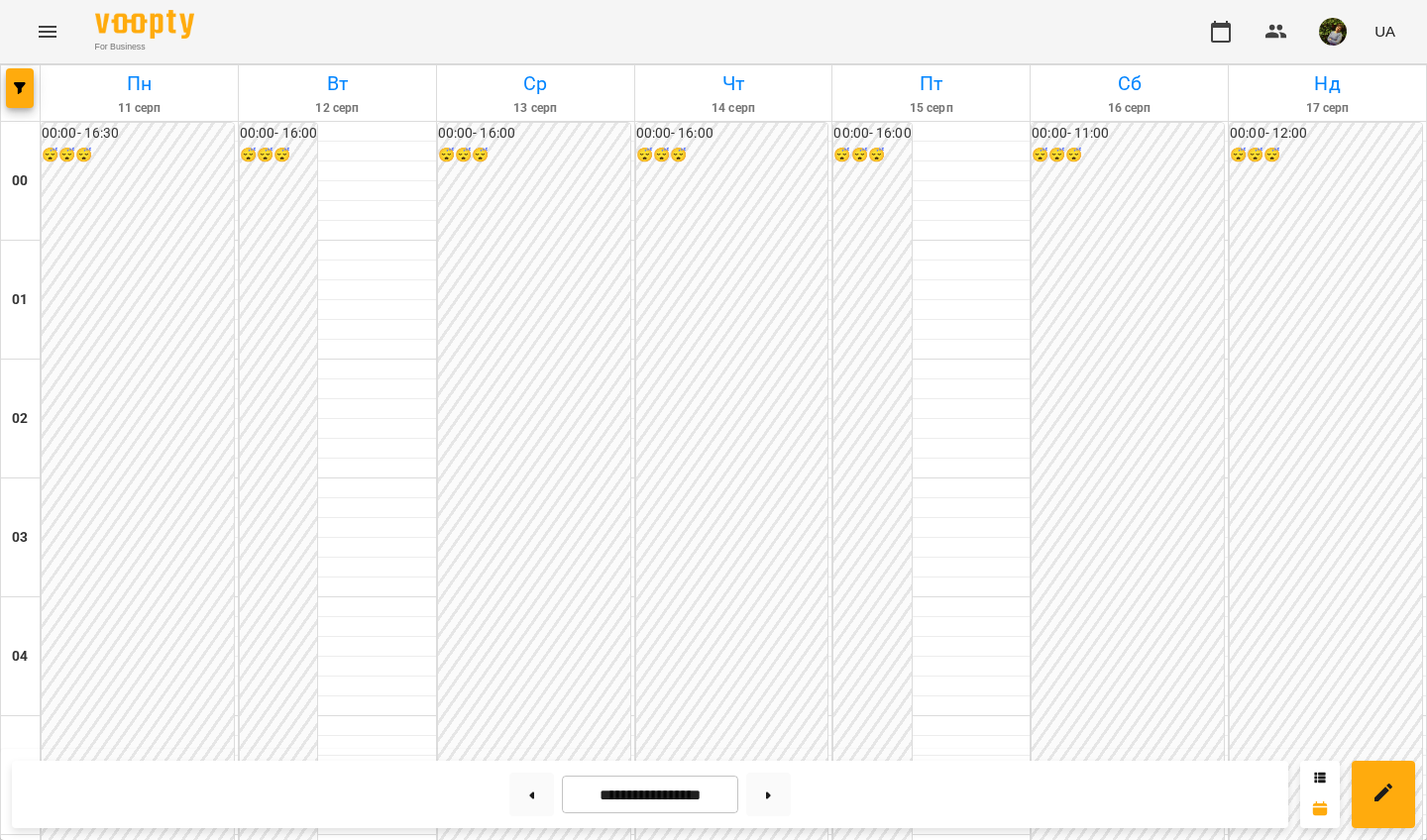 scroll, scrollTop: 1968, scrollLeft: 0, axis: vertical 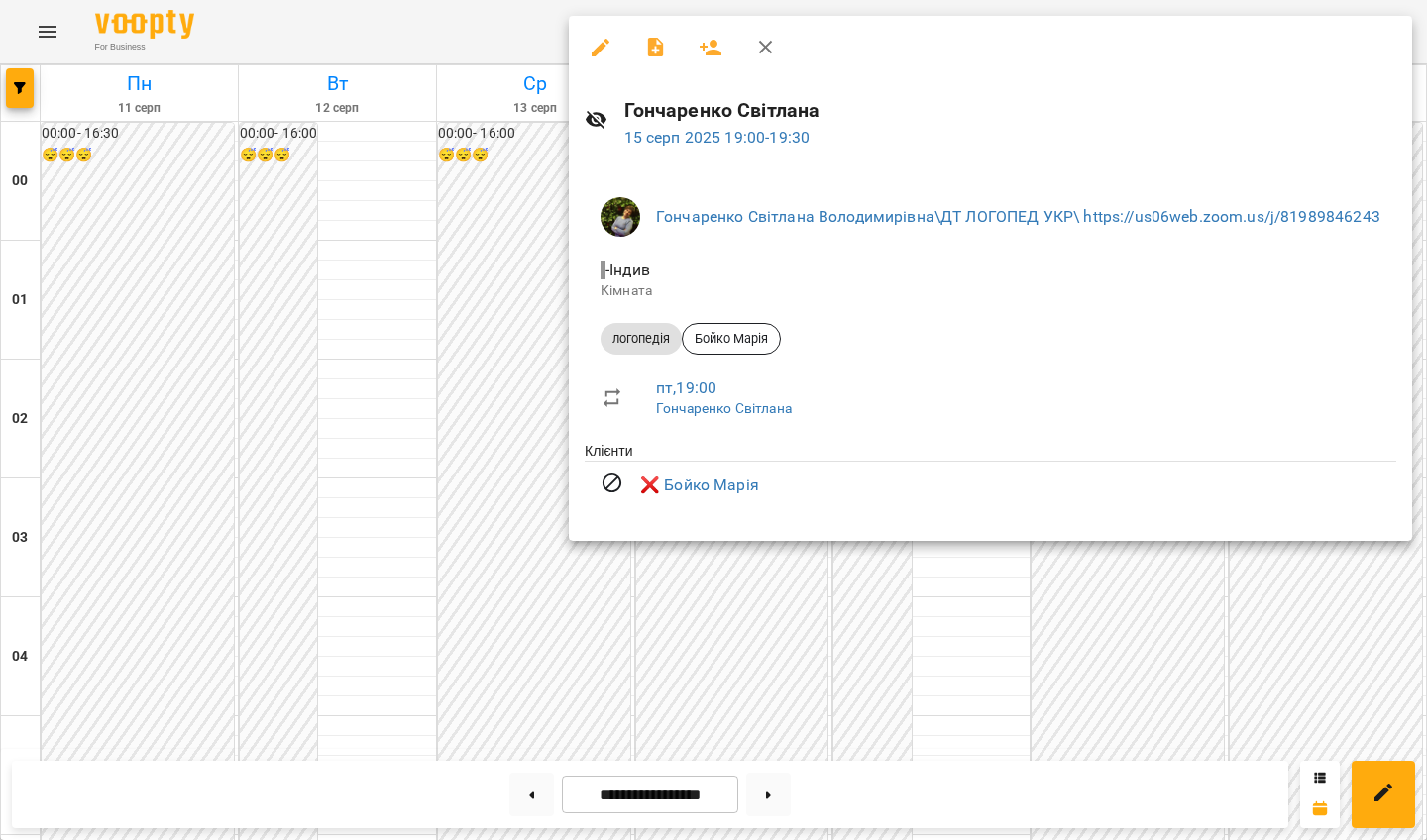 click at bounding box center (714, 420) 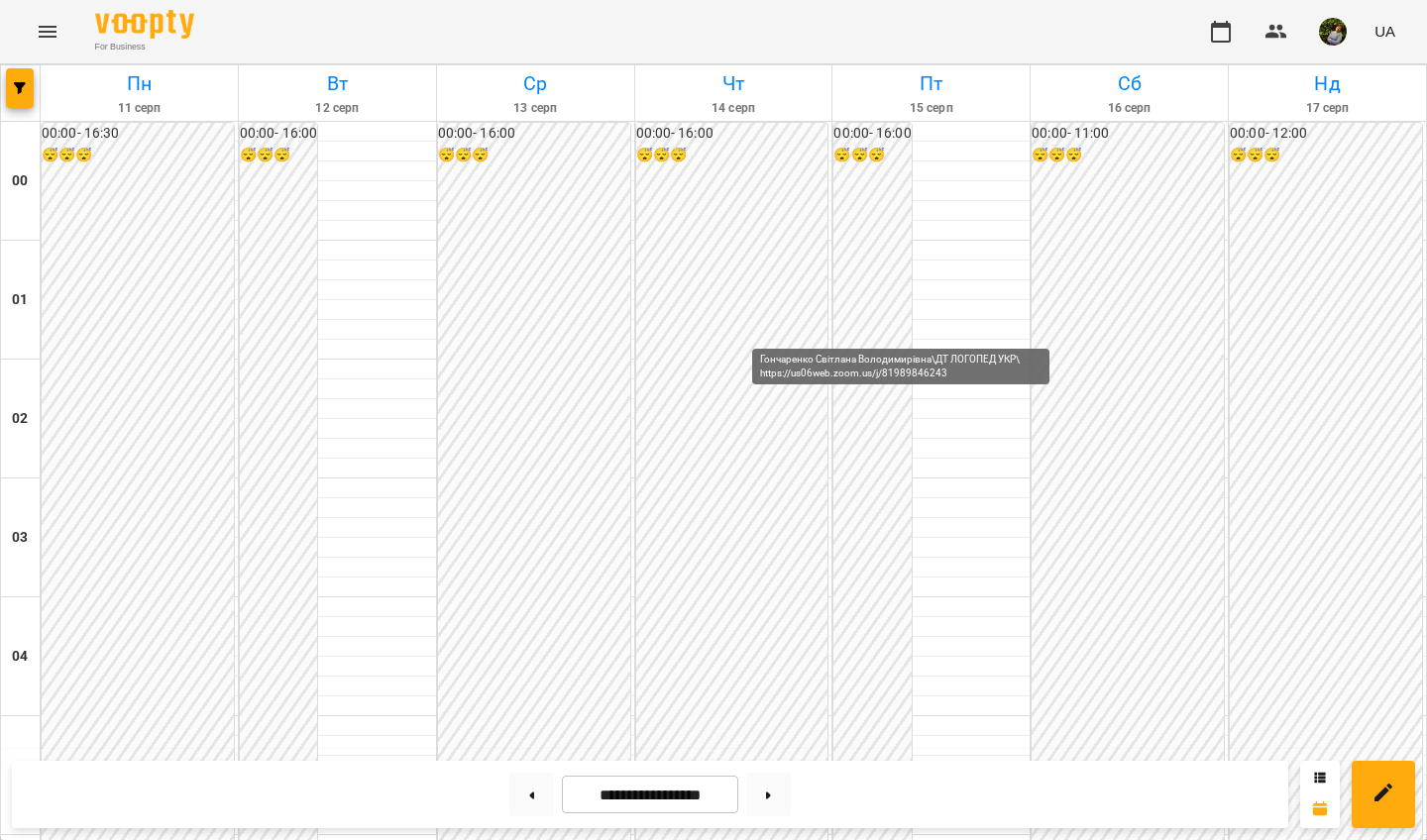 click 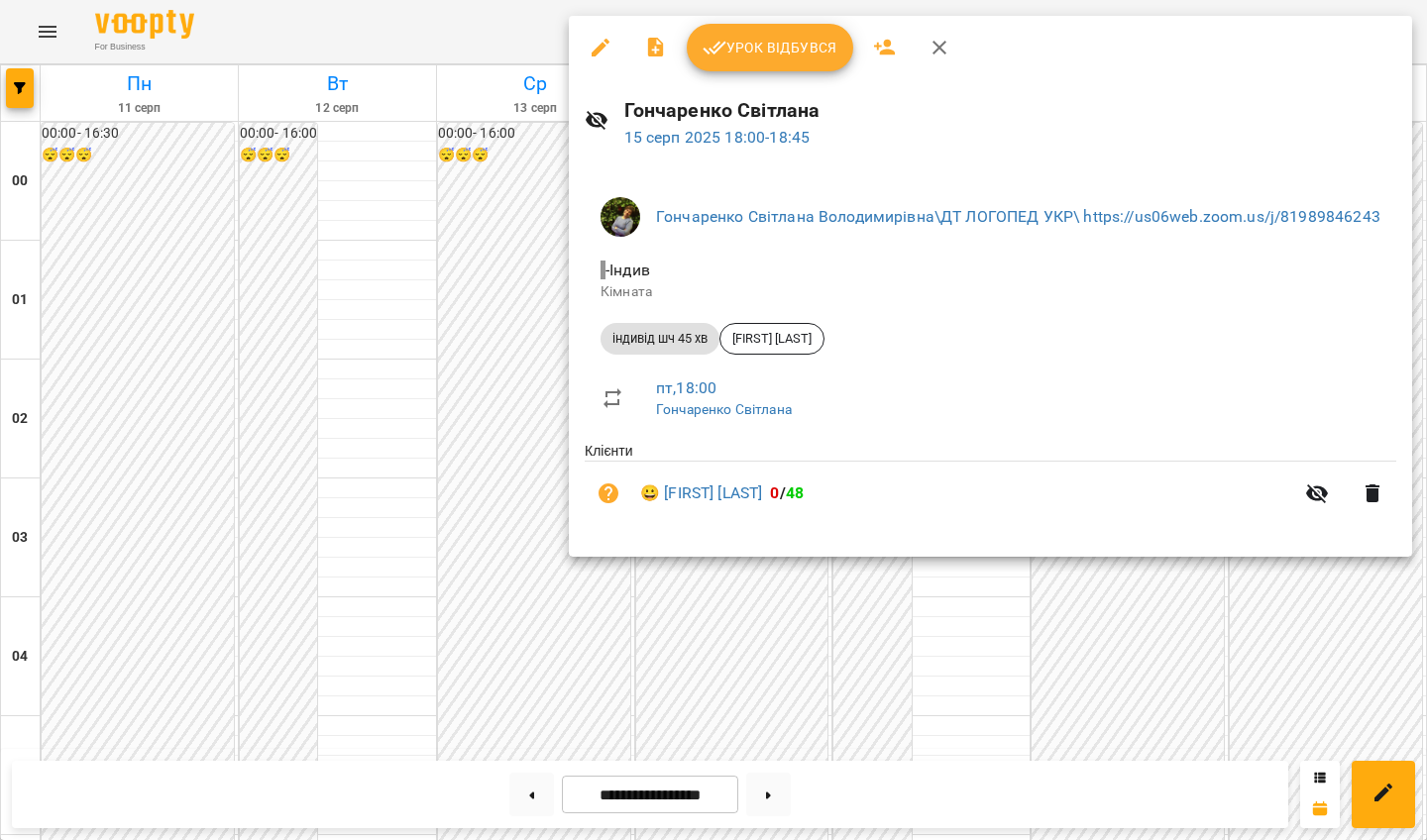 click at bounding box center [714, 420] 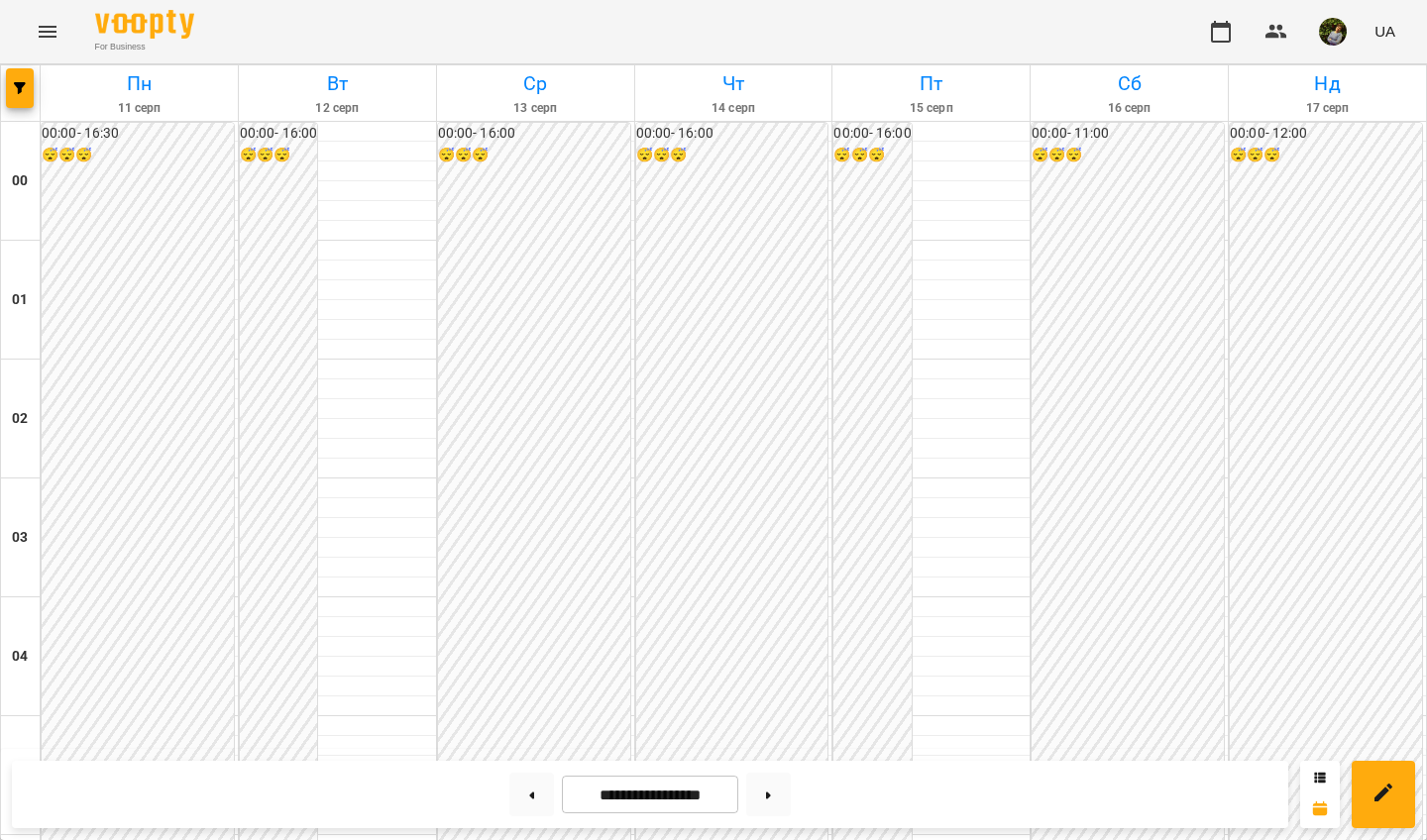 scroll, scrollTop: 1921, scrollLeft: 0, axis: vertical 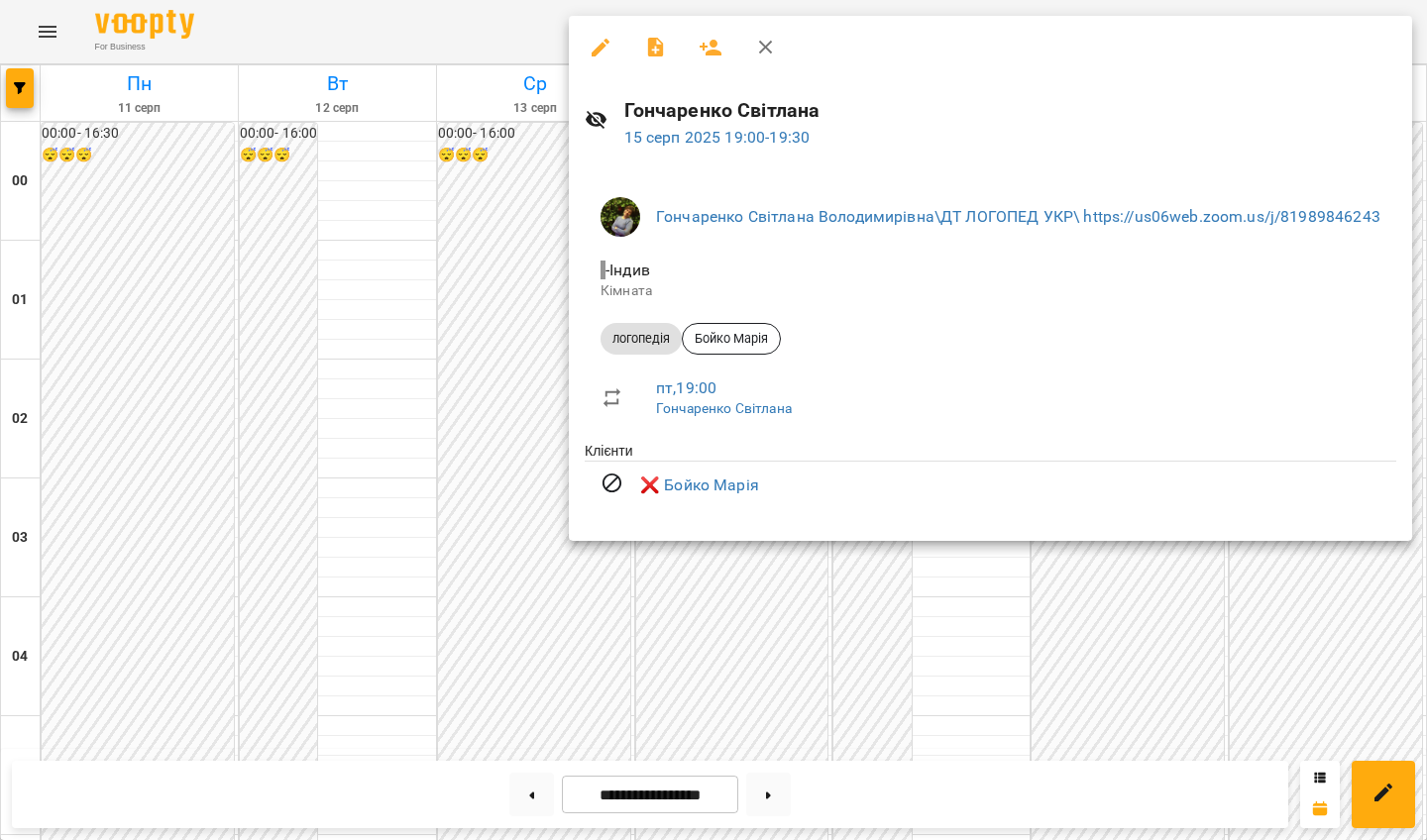 click at bounding box center (714, 420) 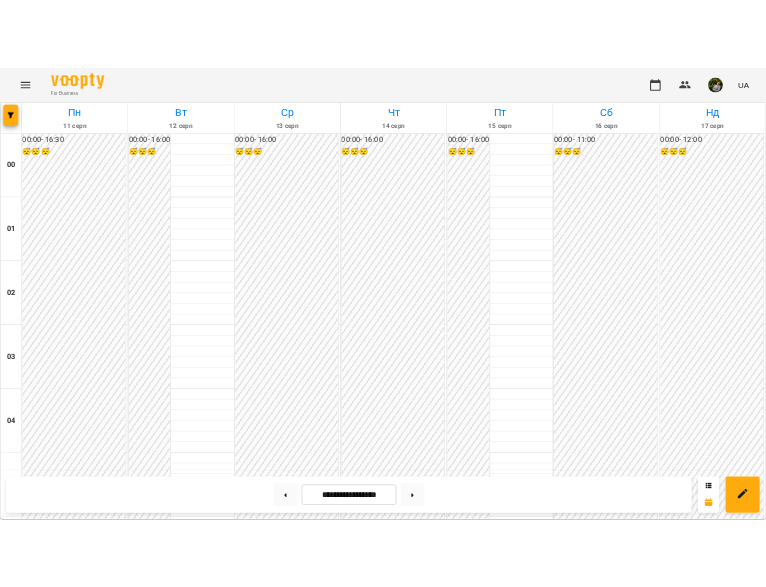 scroll, scrollTop: 1882, scrollLeft: 0, axis: vertical 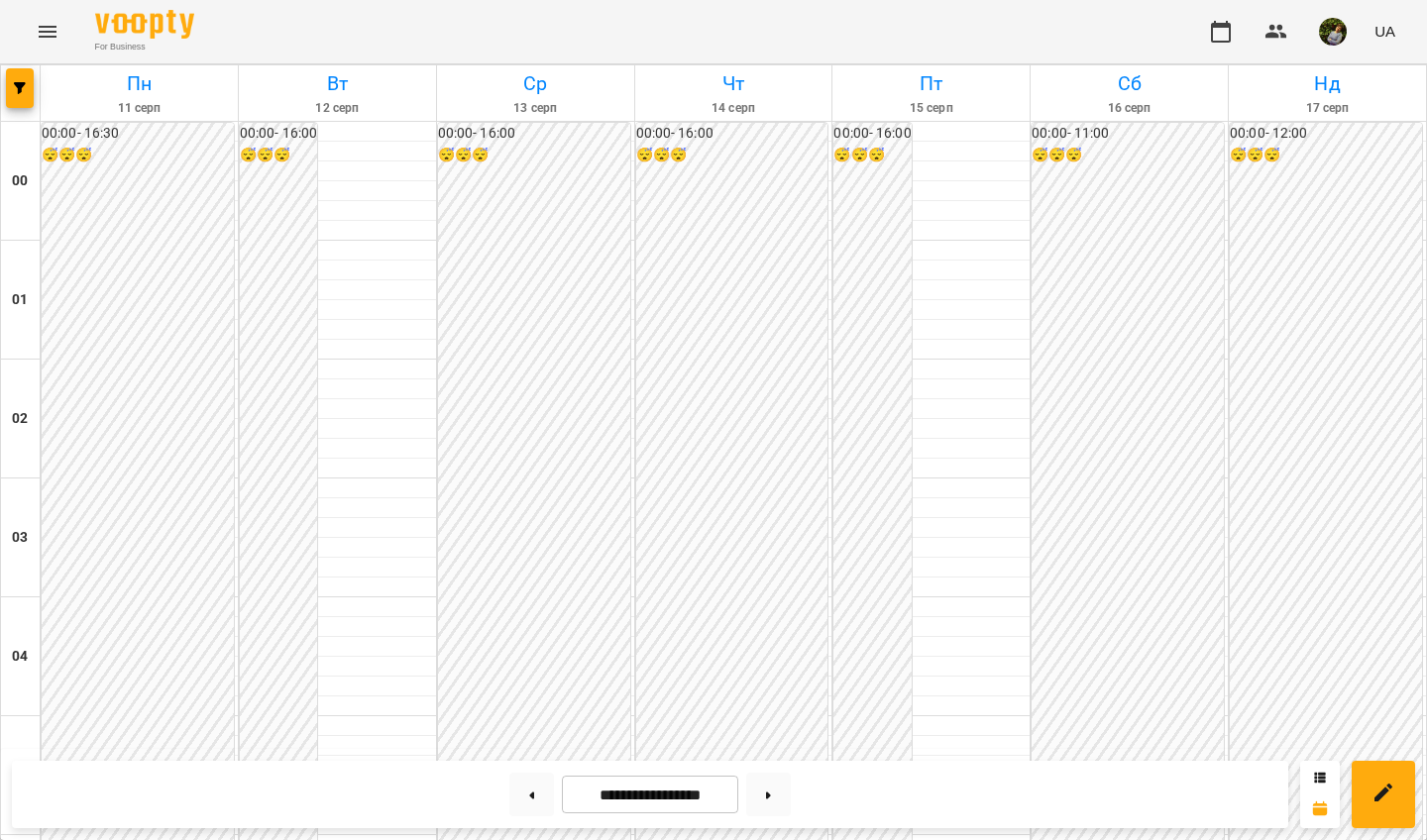 click on "17:00" at bounding box center (931, 2170) 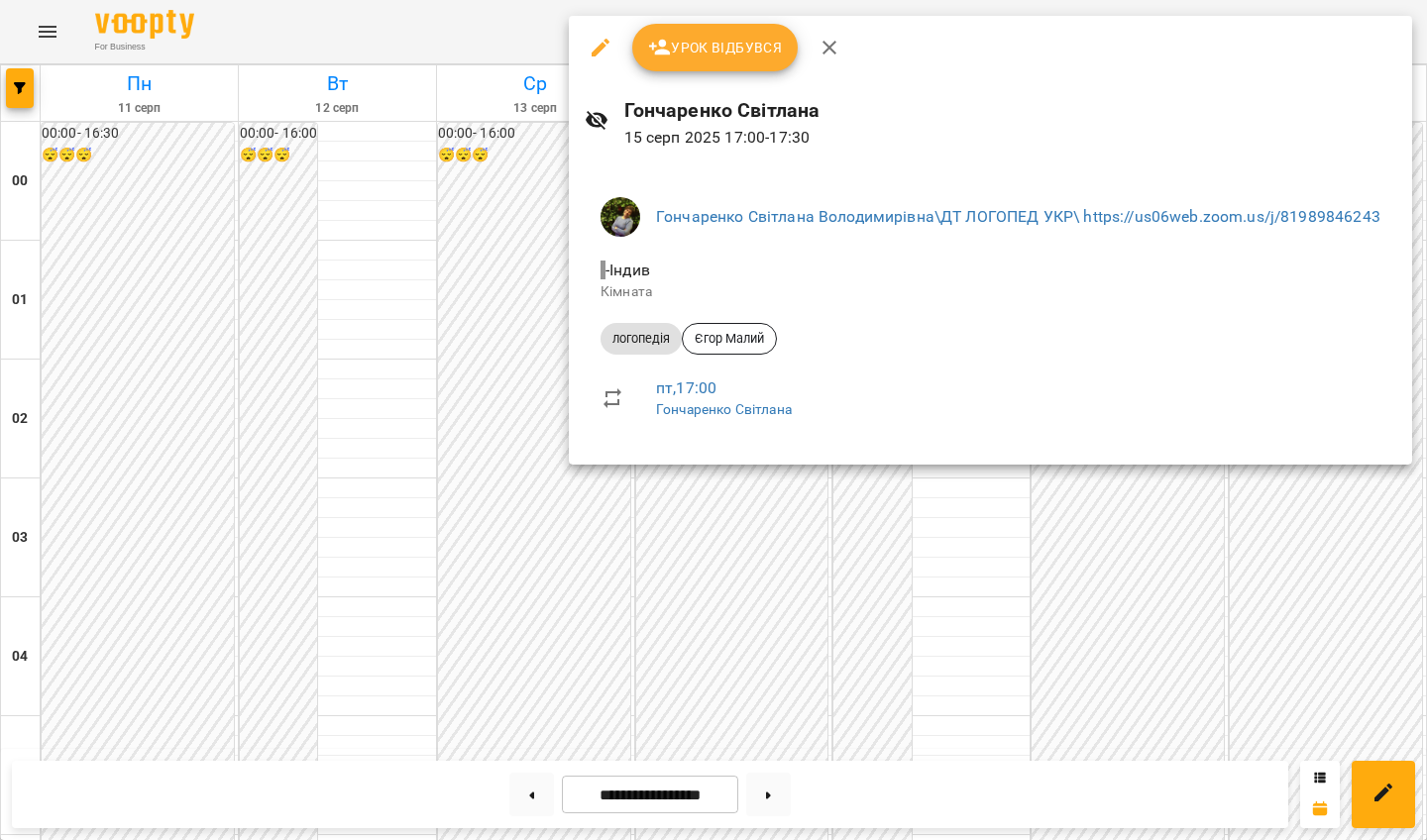 click at bounding box center (714, 420) 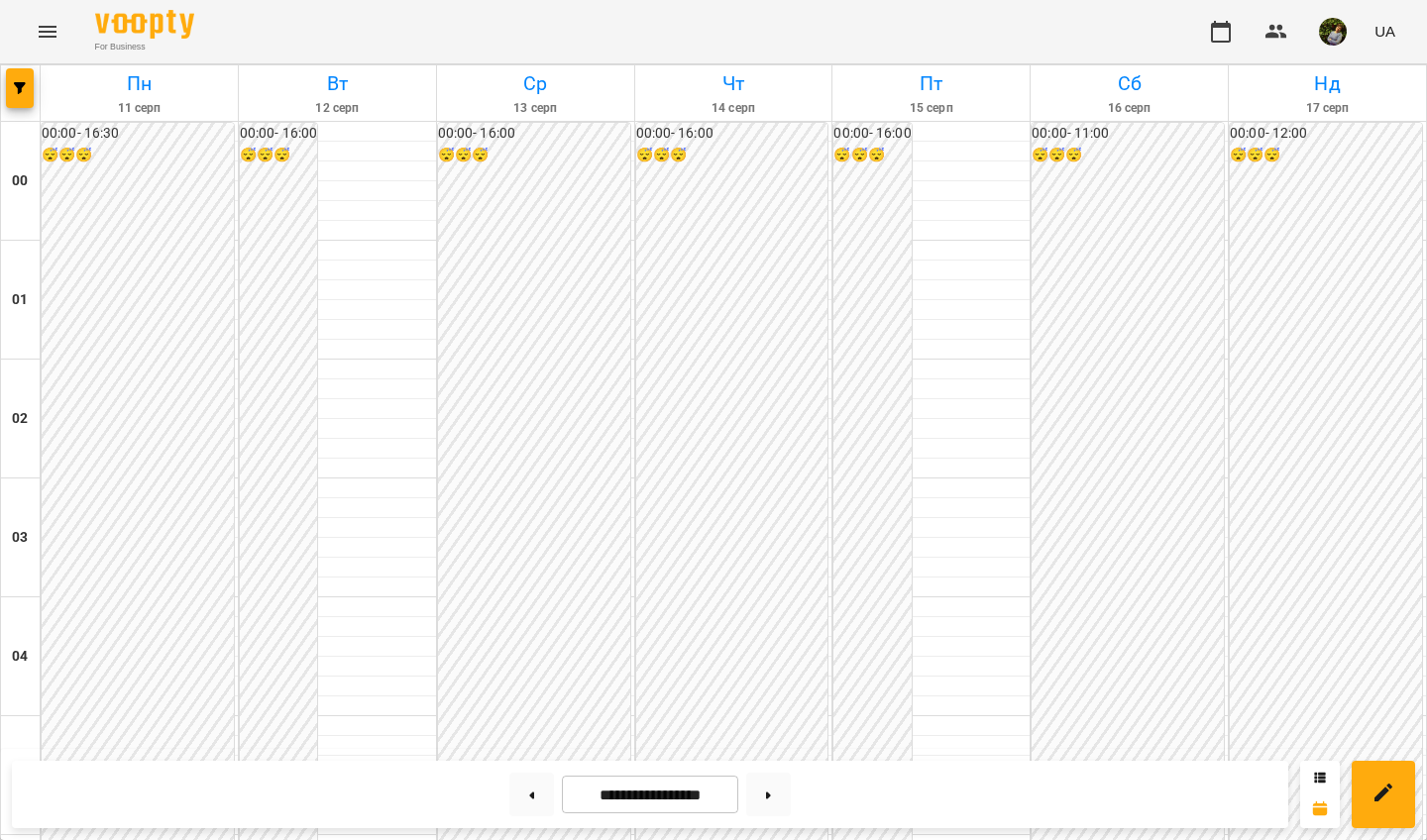 scroll, scrollTop: 1768, scrollLeft: 0, axis: vertical 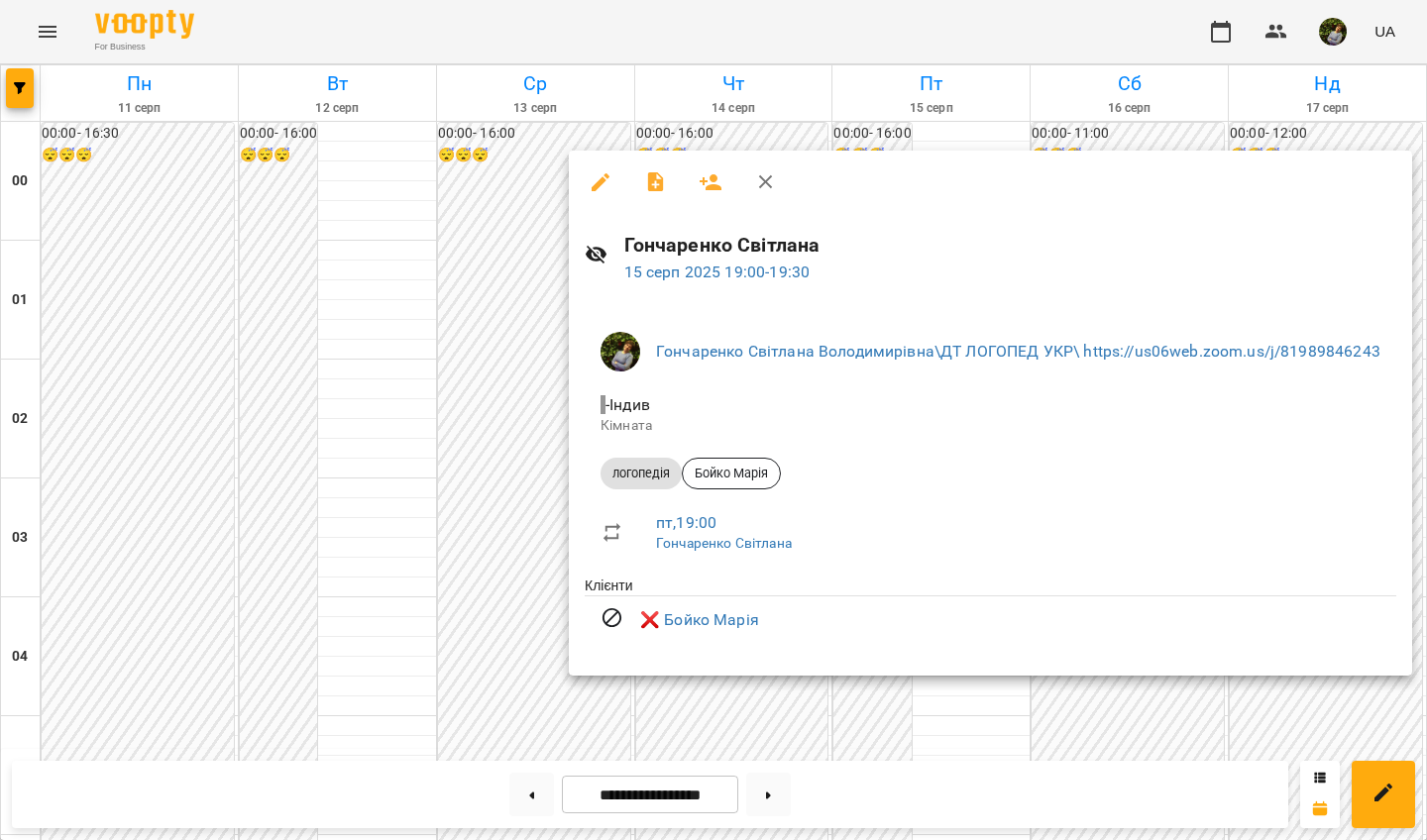 click at bounding box center [714, 420] 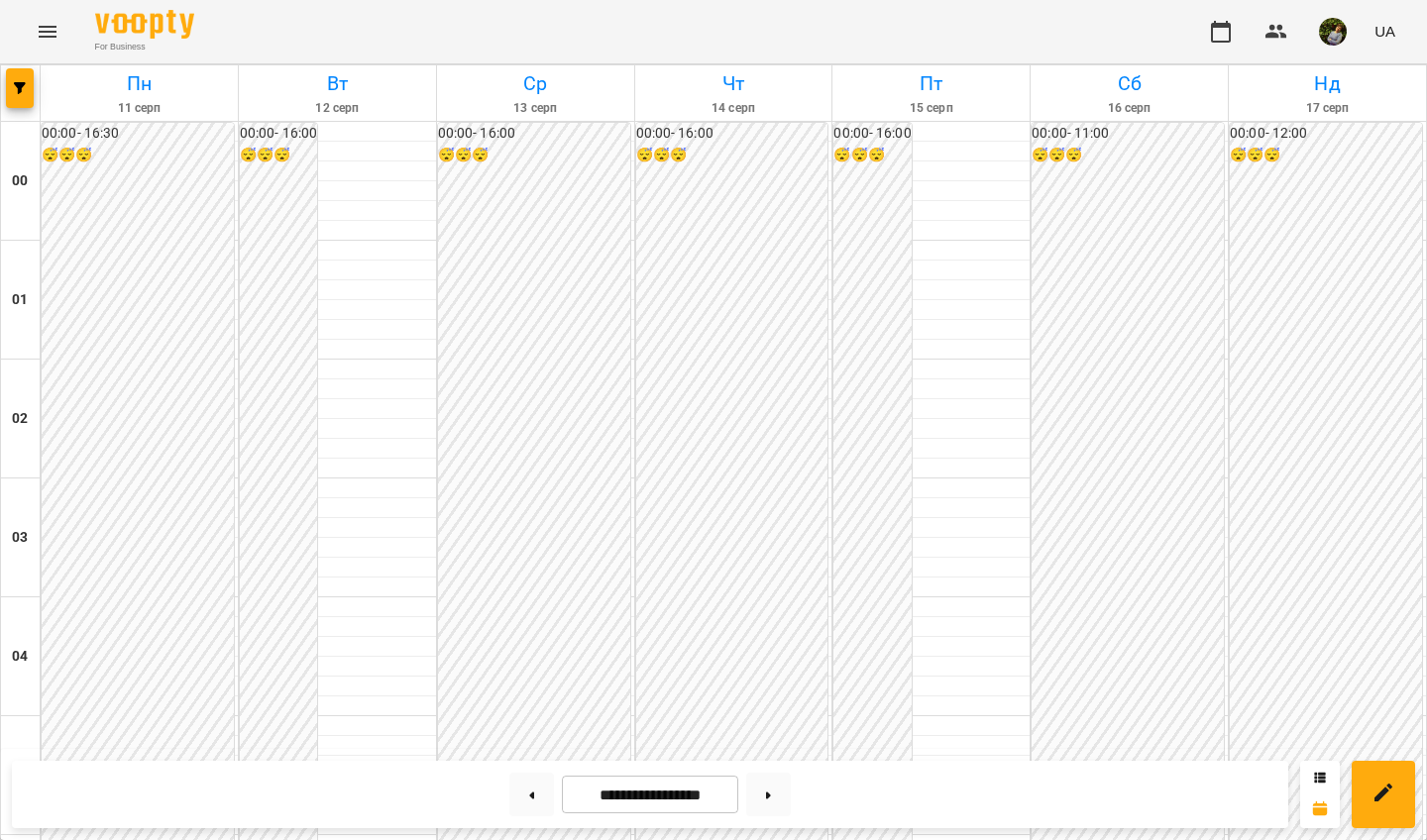 click on "19:00" at bounding box center (931, 2408) 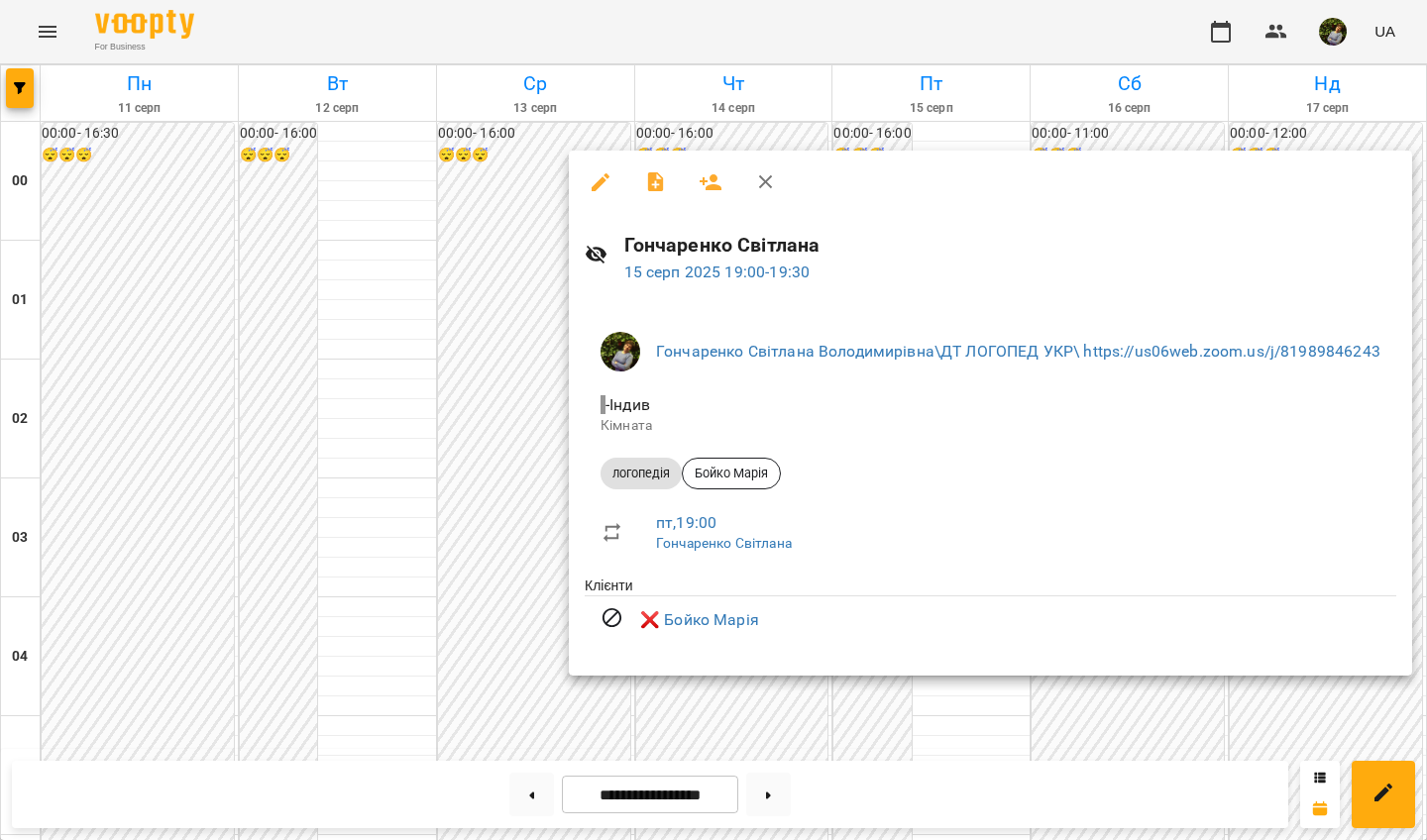 click at bounding box center [714, 420] 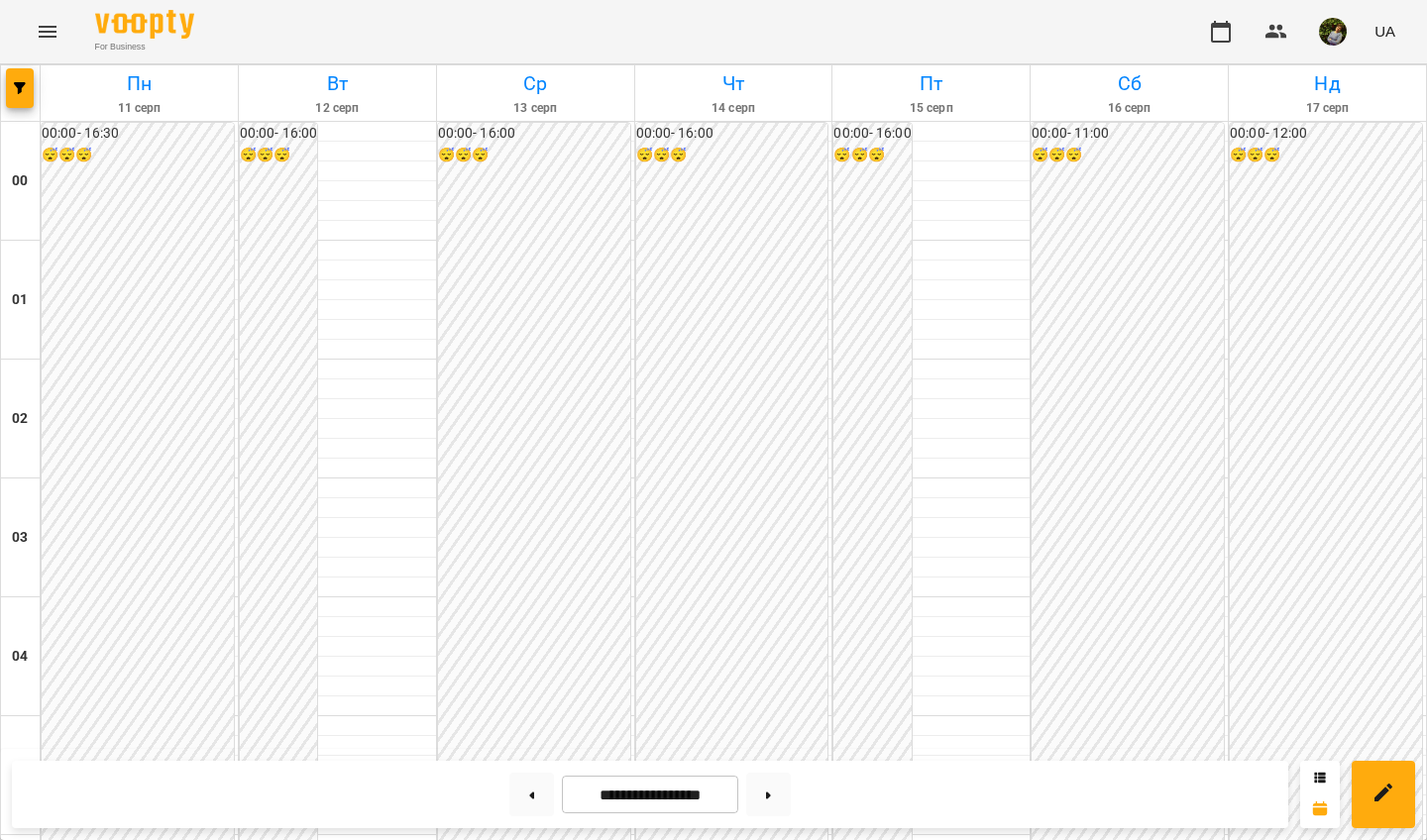 click on "19:00" at bounding box center (931, 2408) 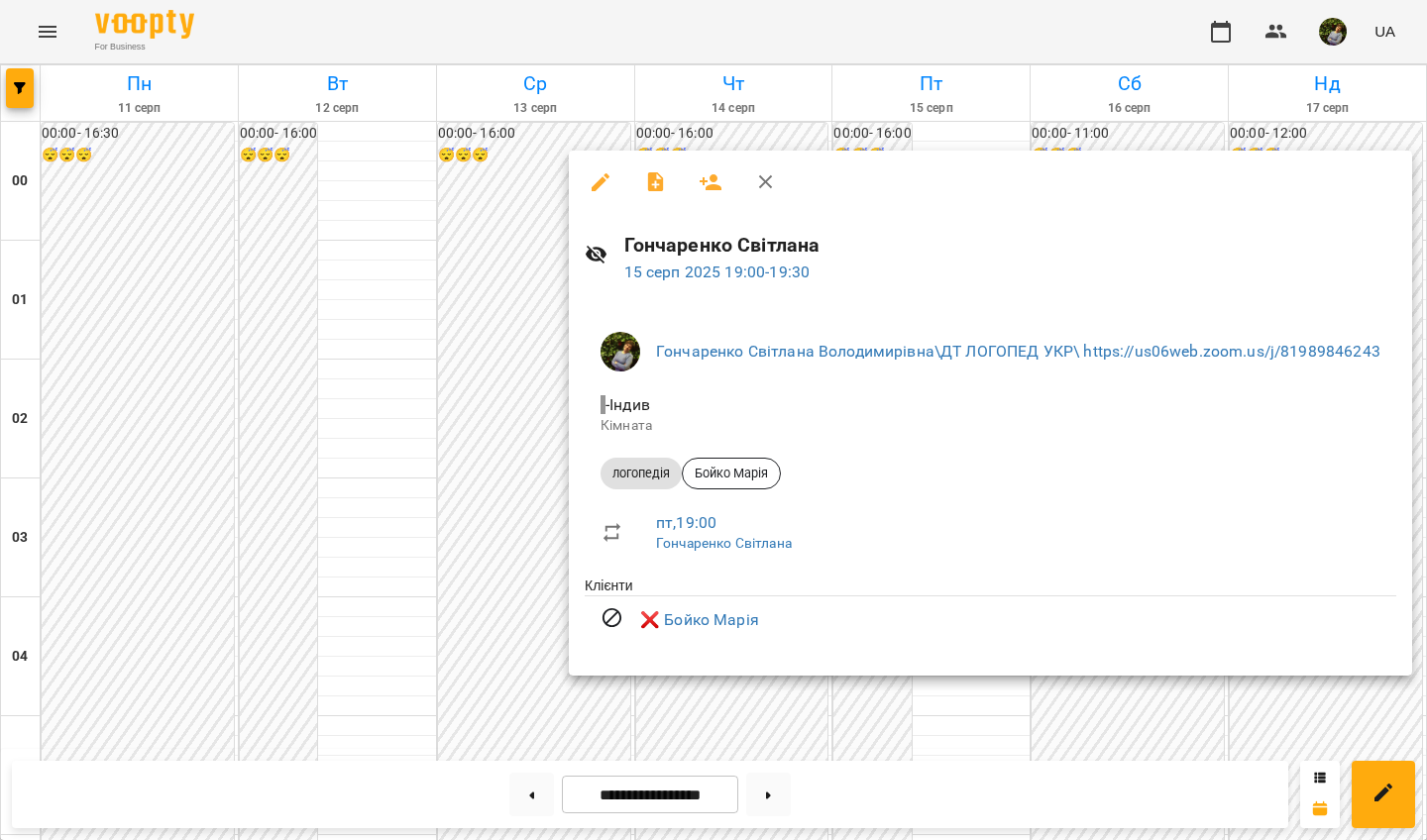 click at bounding box center (714, 420) 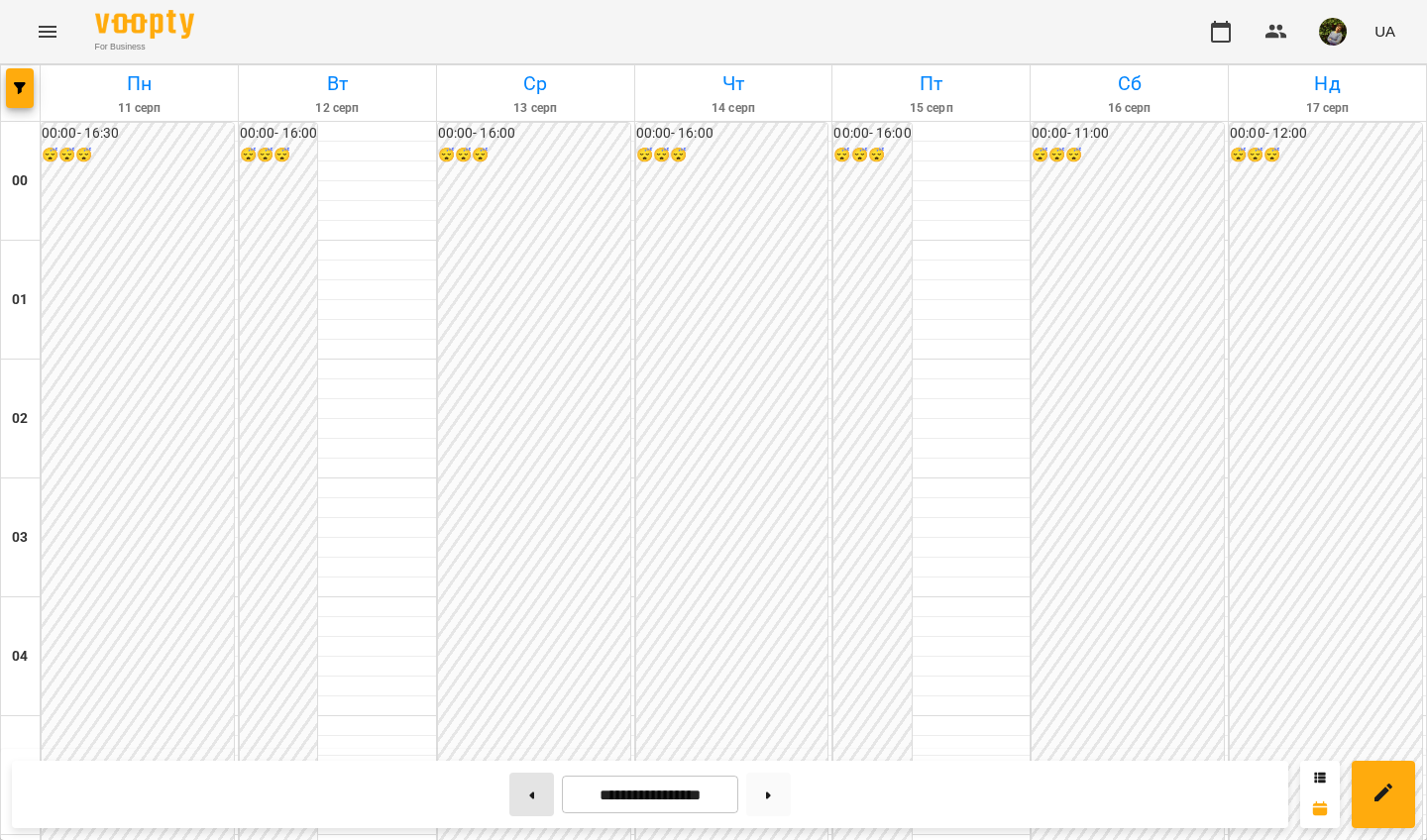 click at bounding box center (531, 794) 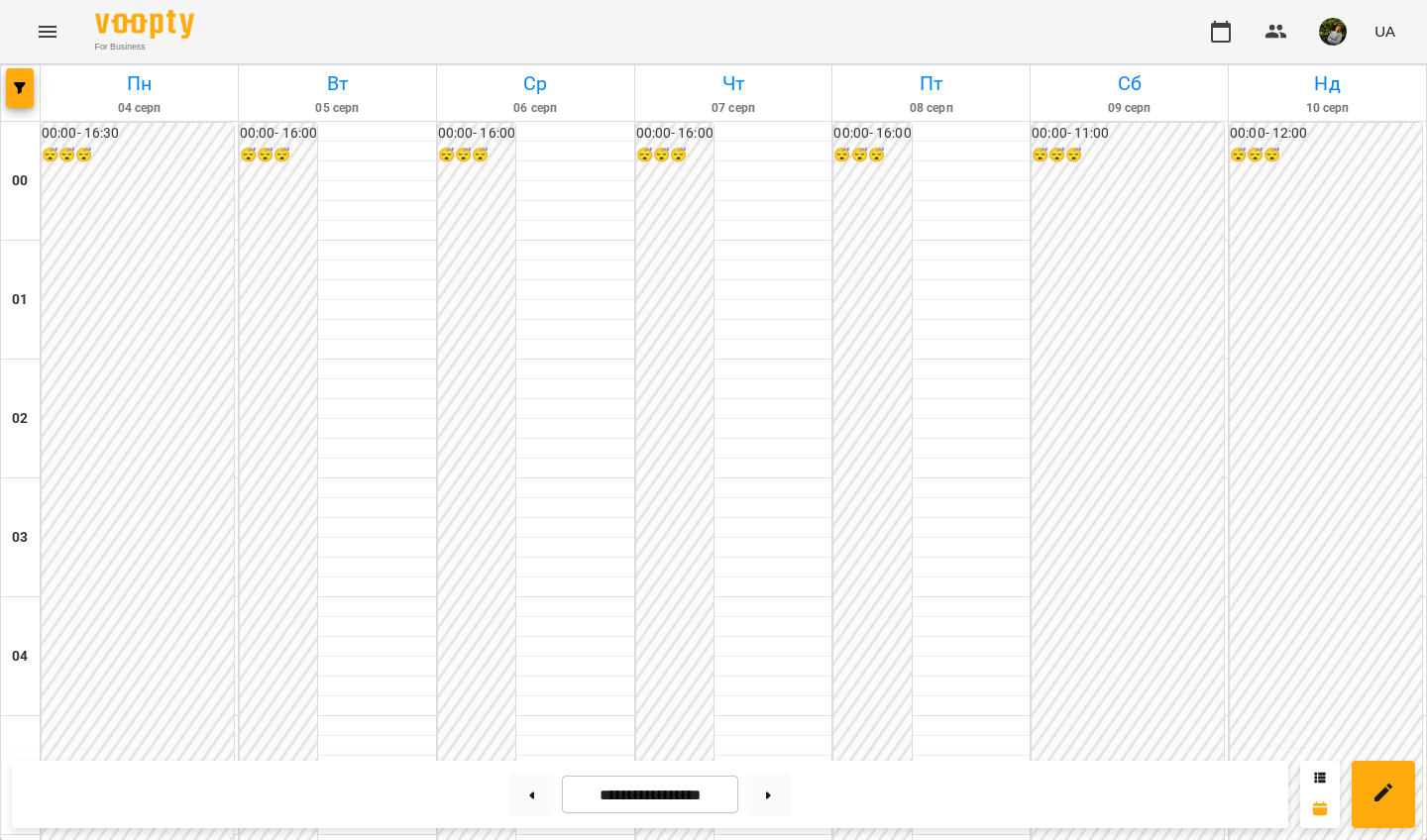 scroll, scrollTop: 1665, scrollLeft: 0, axis: vertical 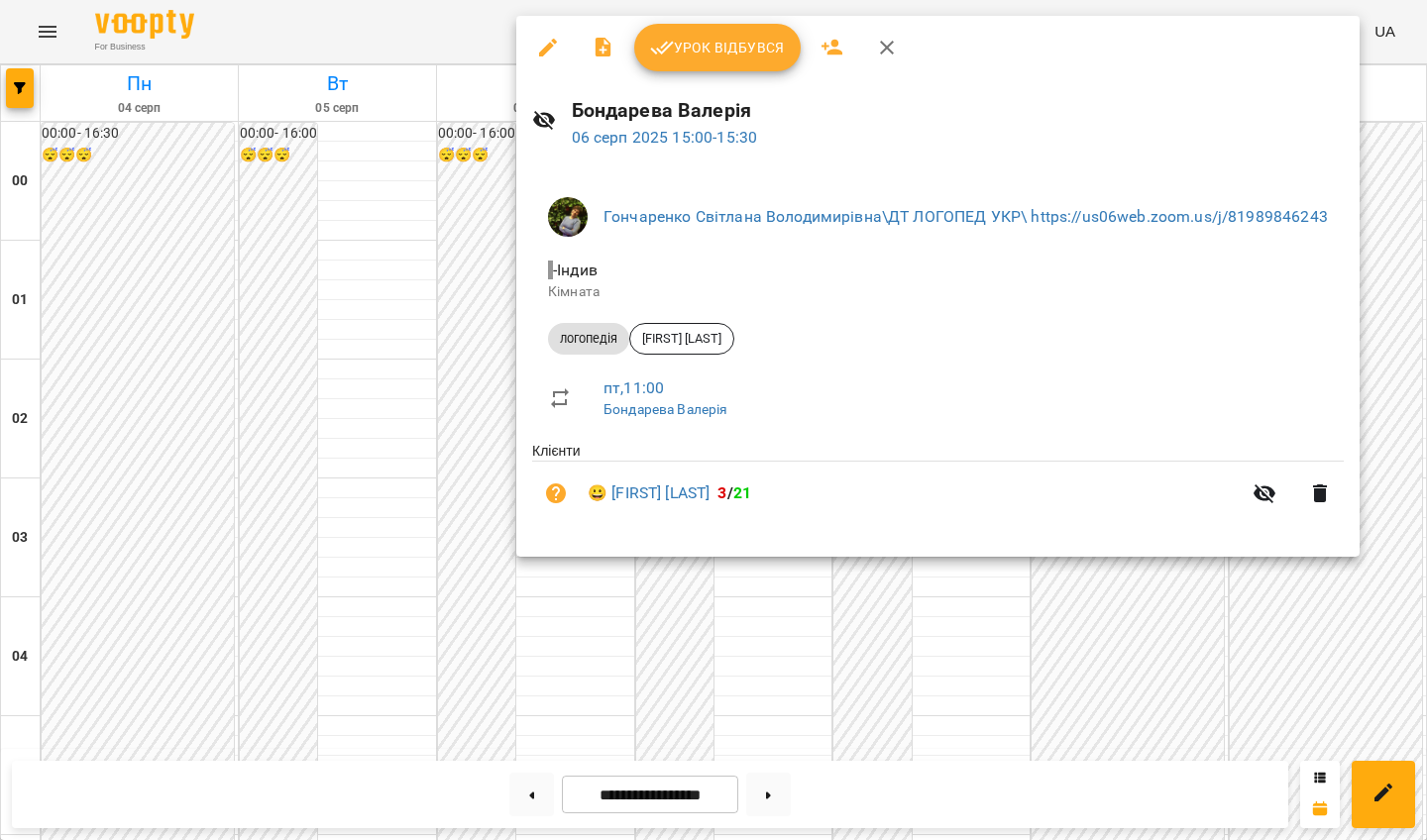 click at bounding box center (714, 420) 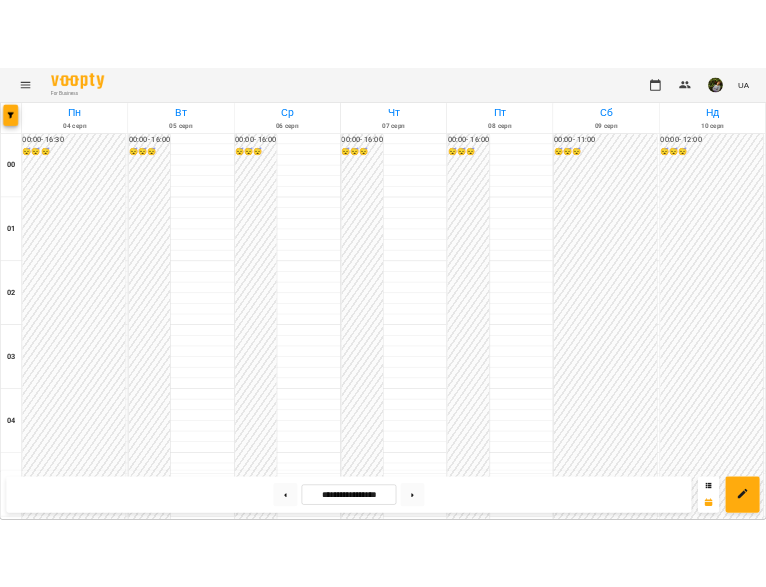 scroll, scrollTop: 1665, scrollLeft: 0, axis: vertical 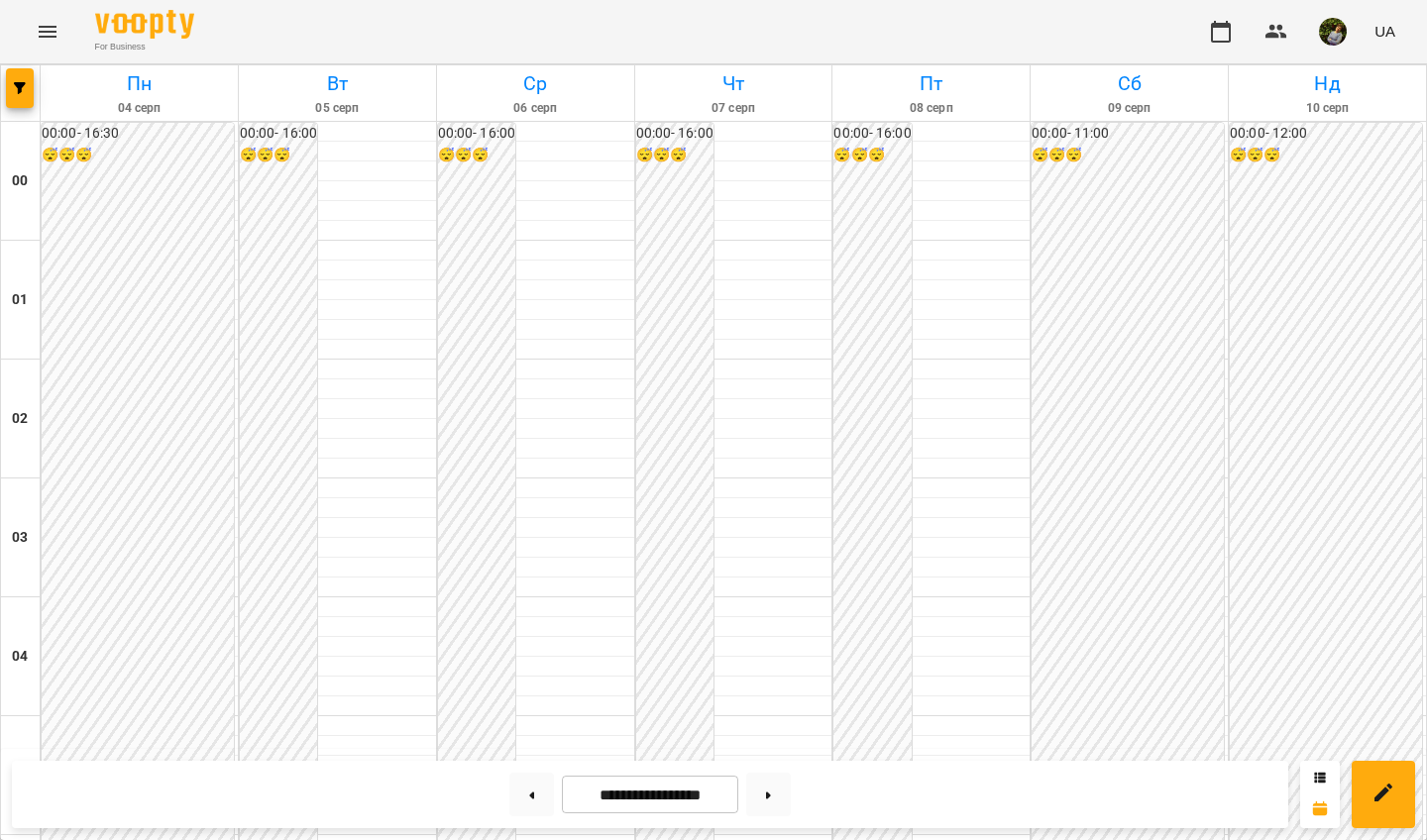 click 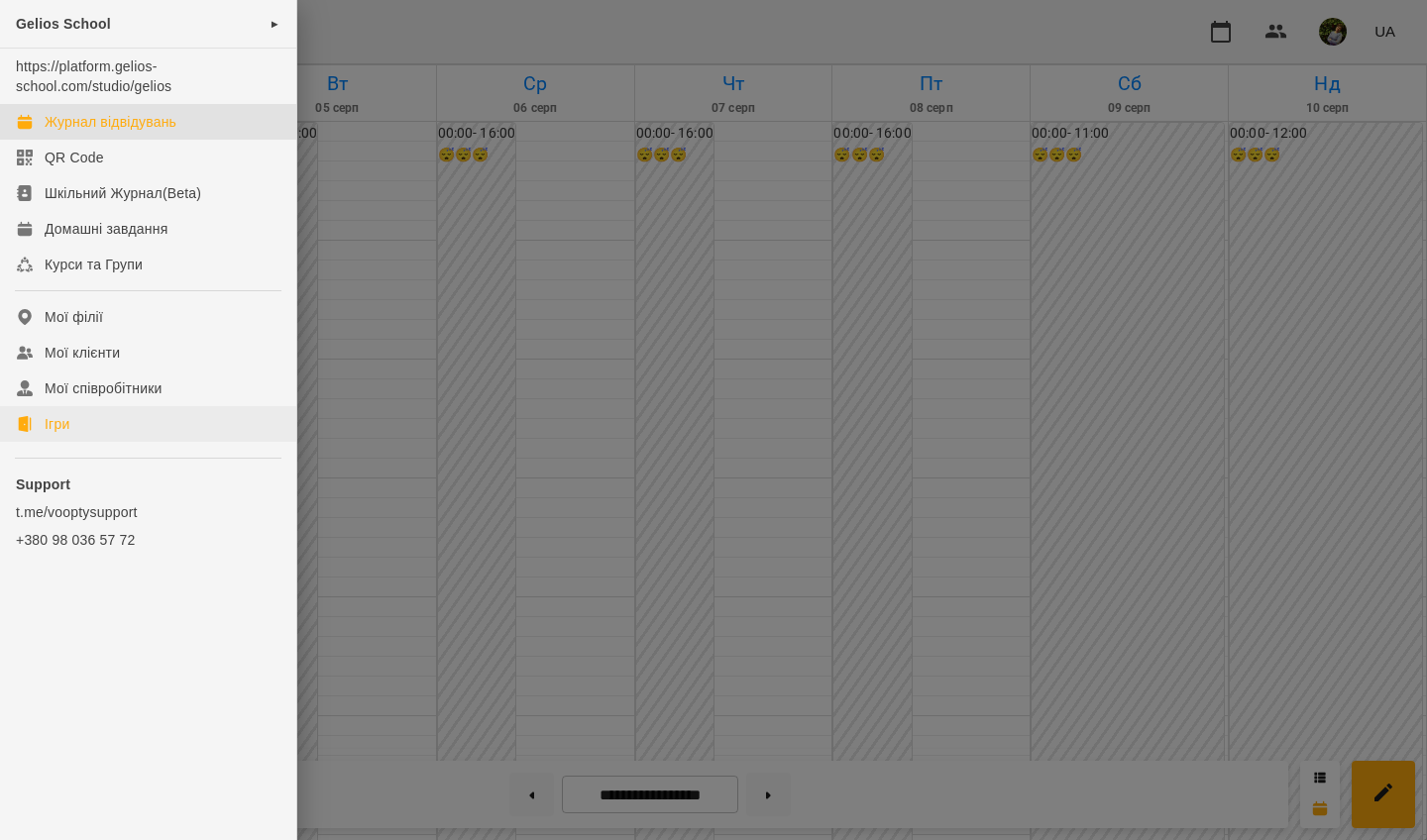 click on "Ігри" at bounding box center [56, 424] 